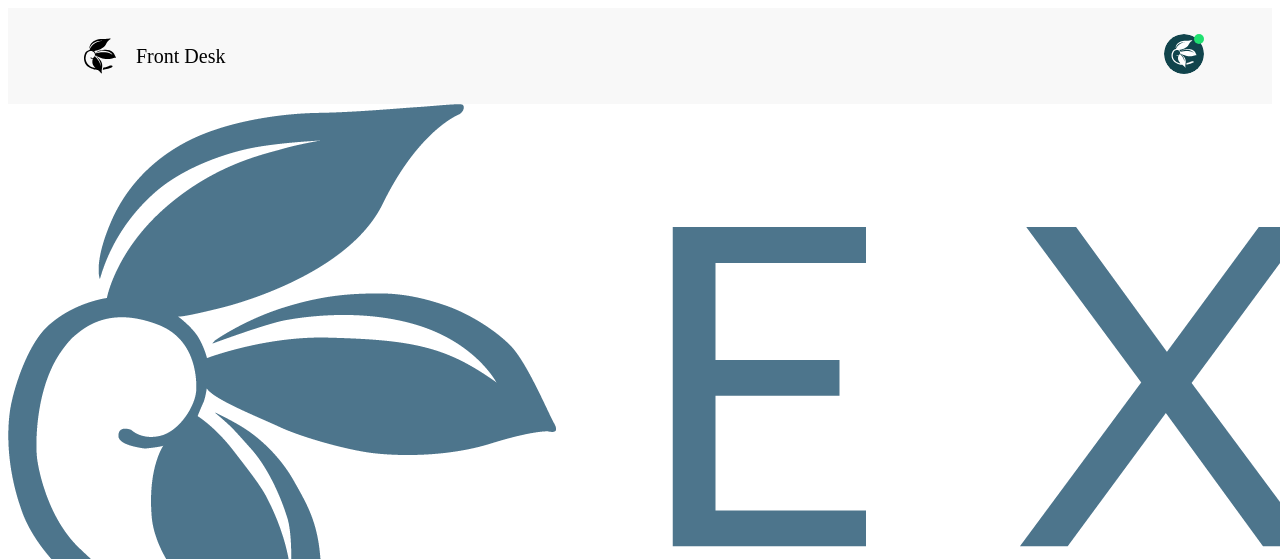 scroll, scrollTop: 0, scrollLeft: 0, axis: both 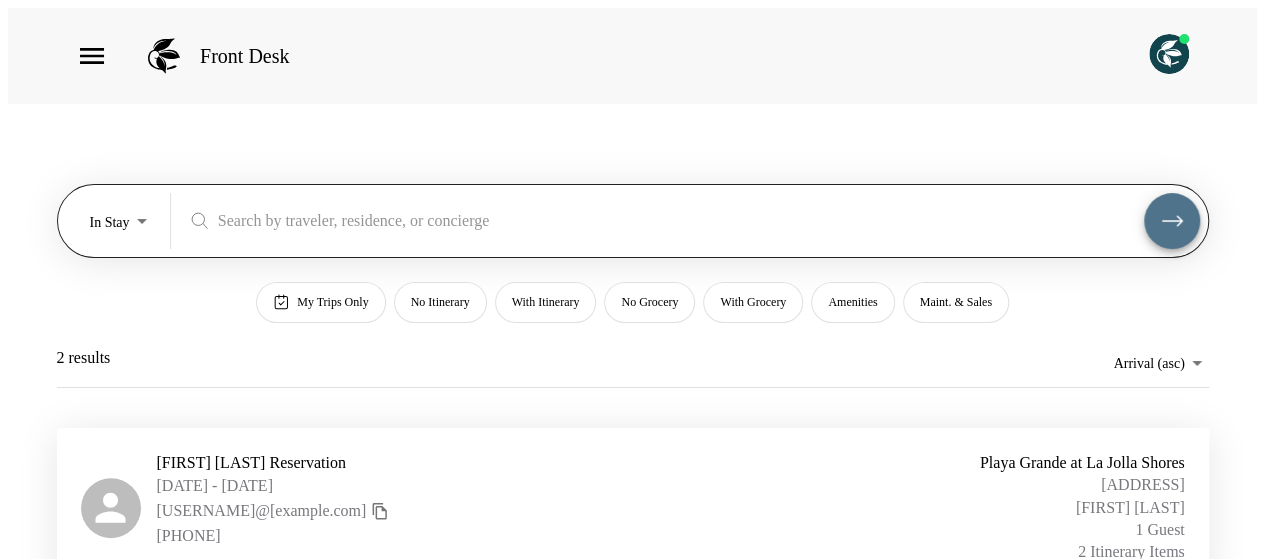 click on "[STATUS] [STATUS] [STATUS] [STATUS] [STATUS] [STATUS] [STATUS] [STATUS] [STATUS] [STATUS] [STATUS] [FIRST] [LAST] Reservation [DATE] - [DATE] [USERNAME]@[example.com] [PHONE] [ADDRESS] [ADDRESS] [FIRST] [LAST] [NUMBER] Guests [NUMBER] Itinerary Items [FIRST] [LAST] Reservation [DATE] - [DATE] [USERNAME]@[example.com] ([AREACODE]) [PREFIX]-[NUMBER] [ADDRESS] [ADDRESS] [FIRST] [LAST] [NUMBER] Guests [NUMBER] Itinerary Items" at bounding box center [632, 287] 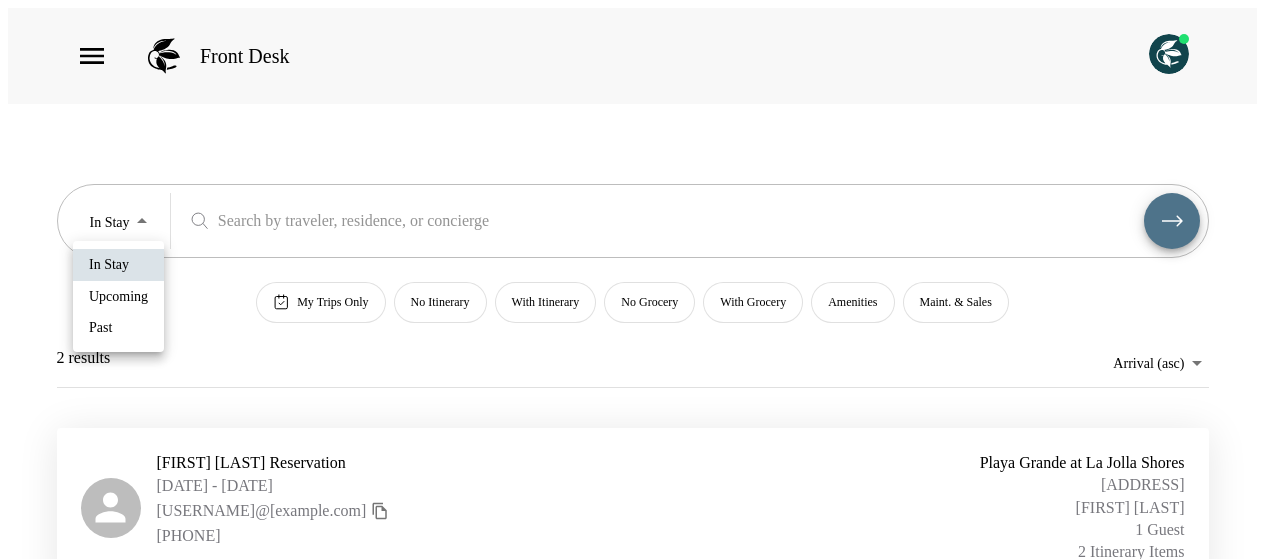 click on "Upcoming" at bounding box center (109, 265) 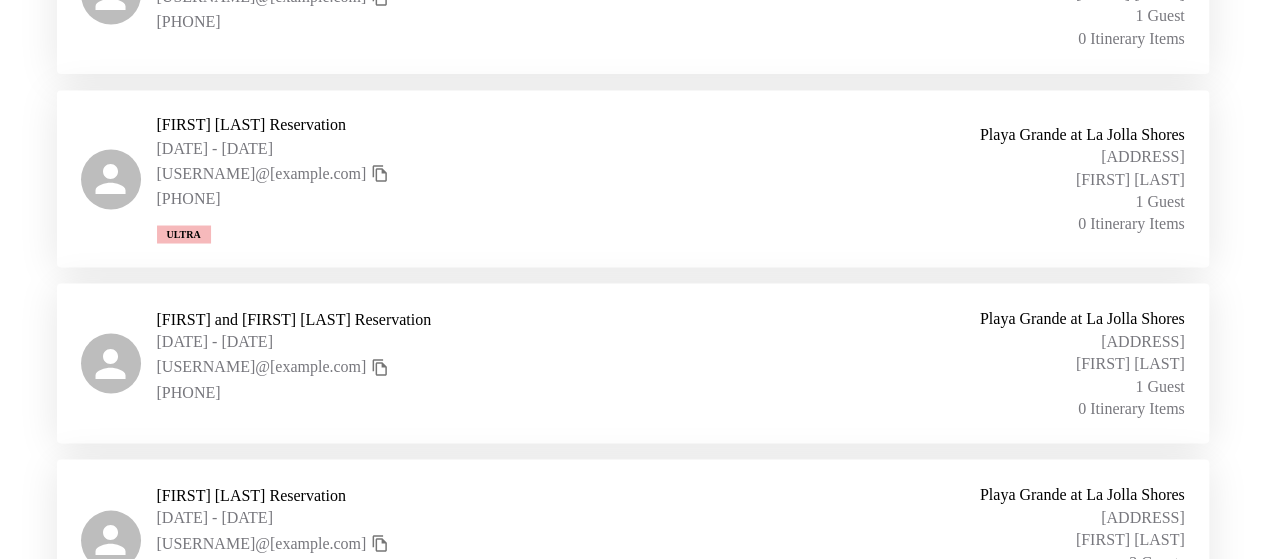 scroll, scrollTop: 2100, scrollLeft: 0, axis: vertical 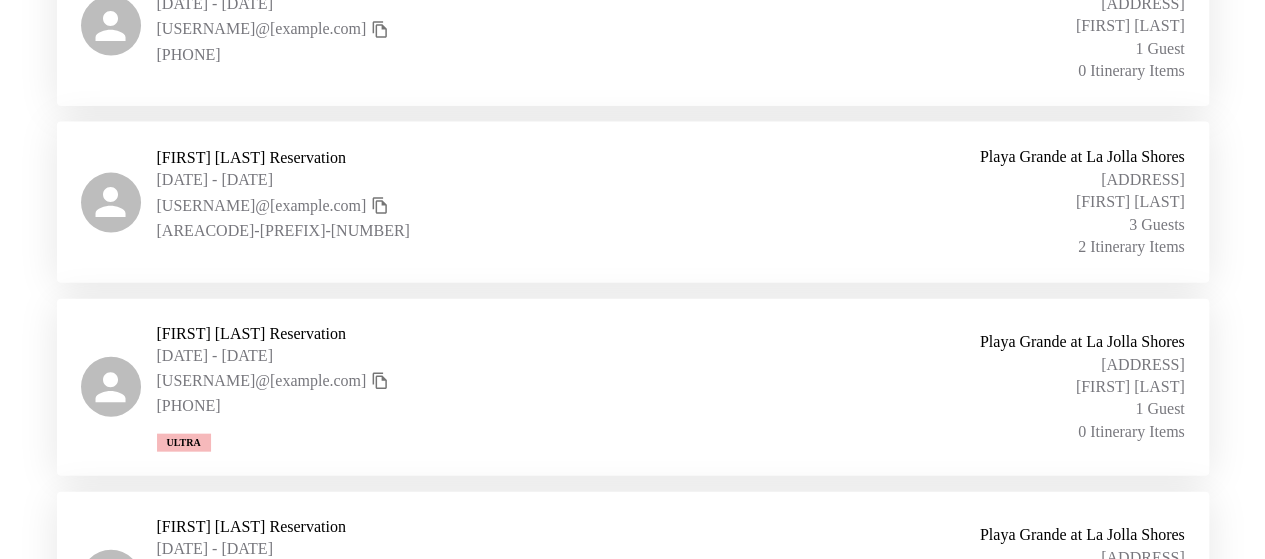 click on "Daniel Weimer Reservation 07/23/2025 - 07/26/2025 weimer@gmail.com 410-271-2881 Playa Grande at La Jolla Shores La Jolla Sky Villa 2206 Playa Grande at La Jolla Shores Andrew Lawrence 3 Guests 2 Itinerary Items" at bounding box center (633, 202) 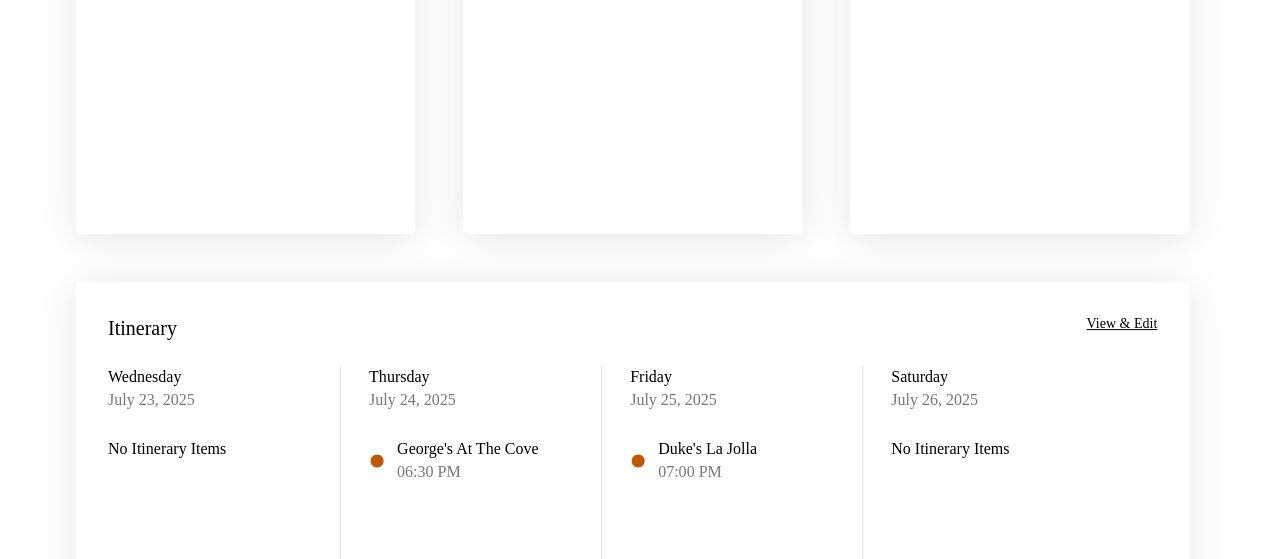 scroll, scrollTop: 1500, scrollLeft: 0, axis: vertical 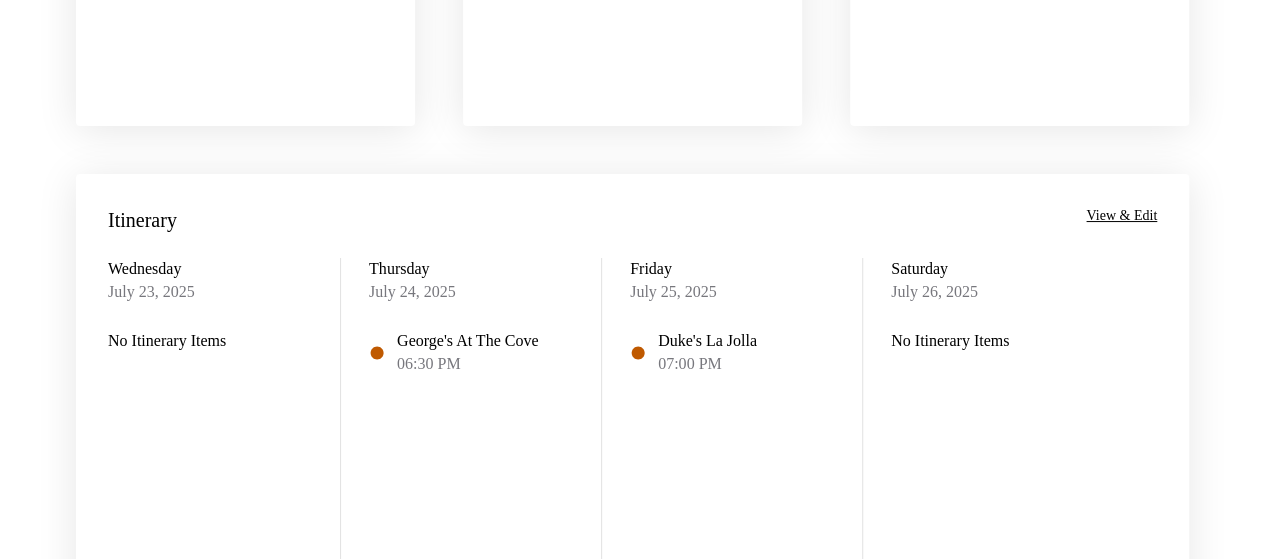 click on "View & Edit" at bounding box center (1121, 216) 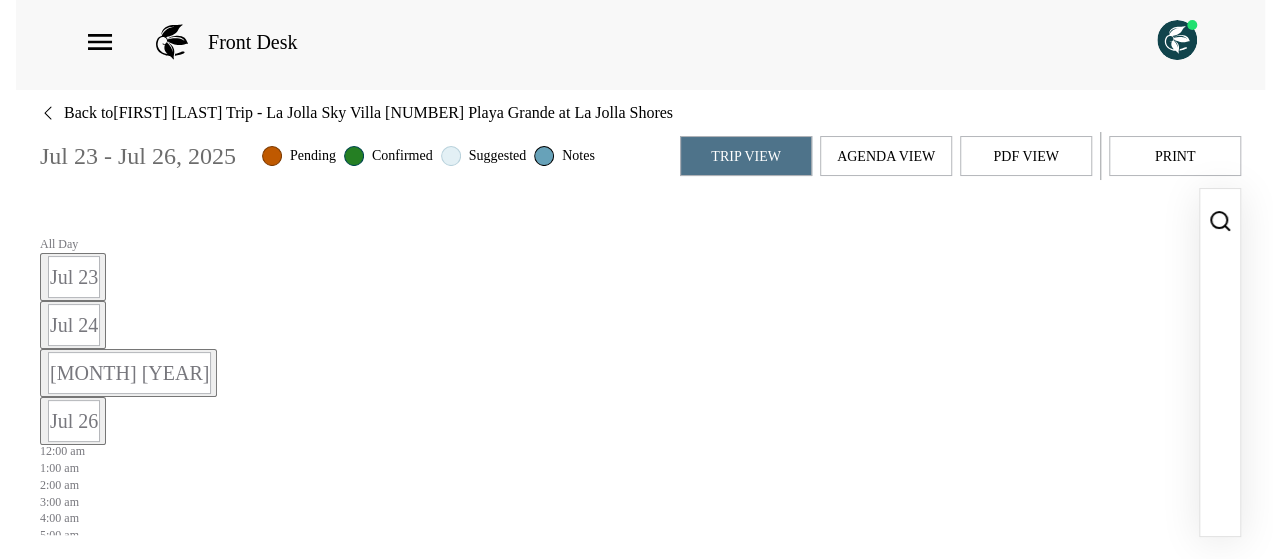 scroll, scrollTop: 0, scrollLeft: 0, axis: both 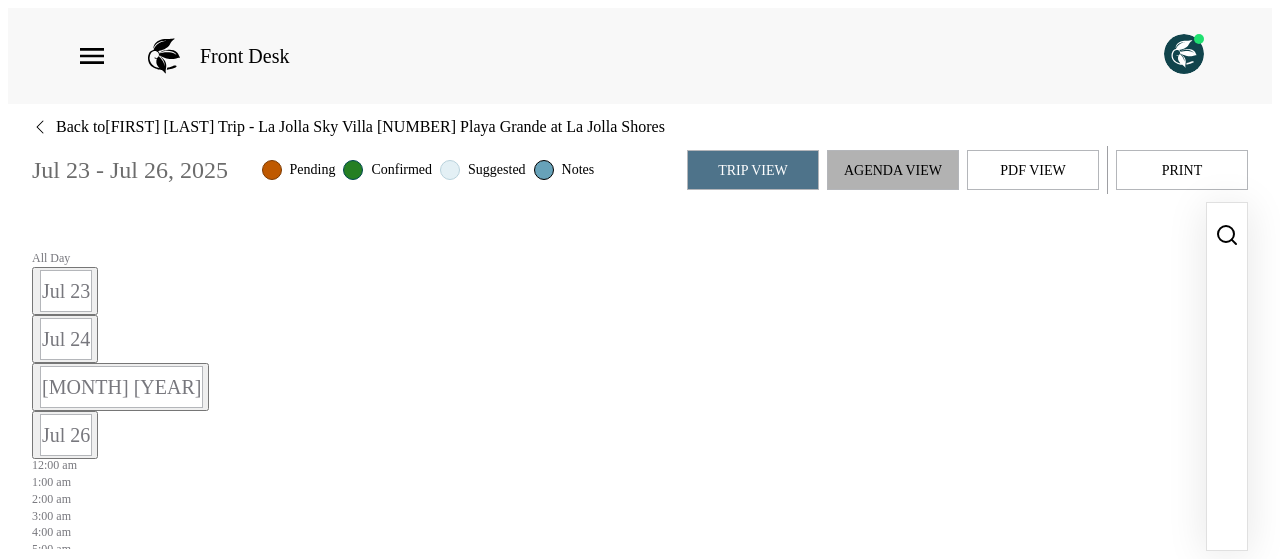 click on "Agenda View" at bounding box center (893, 170) 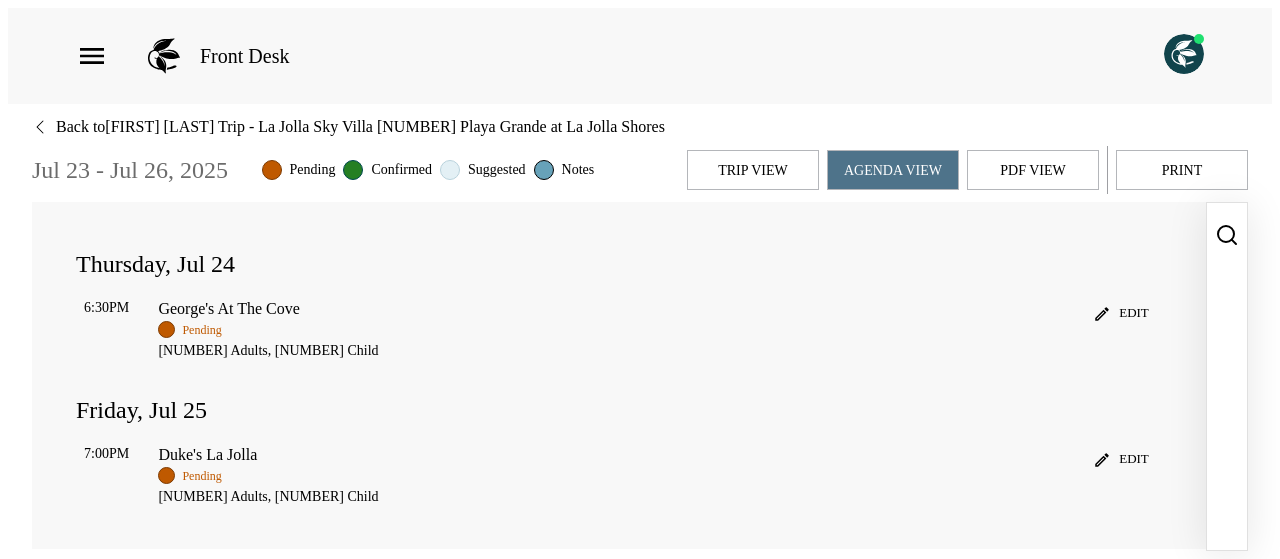 click on "6:30PM [RESTAURANT] Pending 2 Adults, 1 Child Edit" at bounding box center (619, 329) 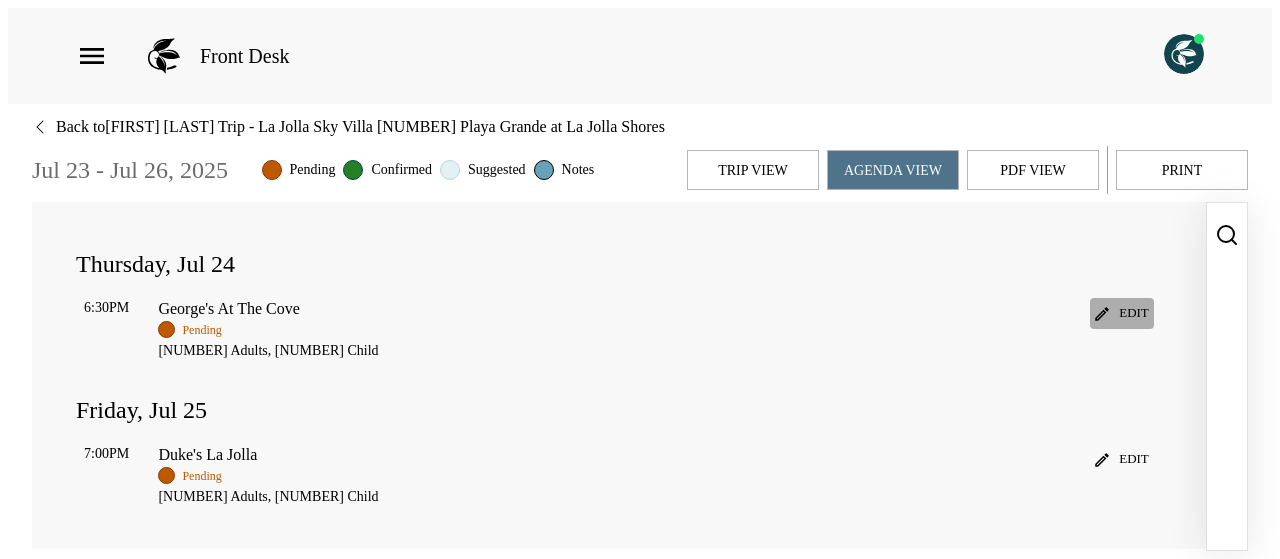 click on "Edit" at bounding box center [1122, 313] 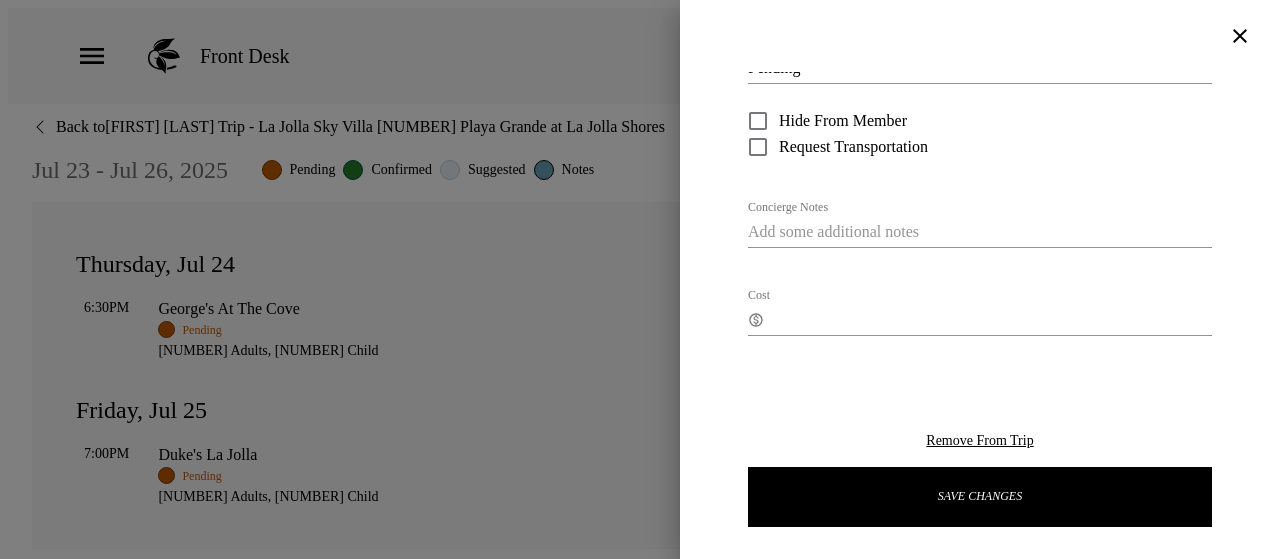 scroll, scrollTop: 200, scrollLeft: 0, axis: vertical 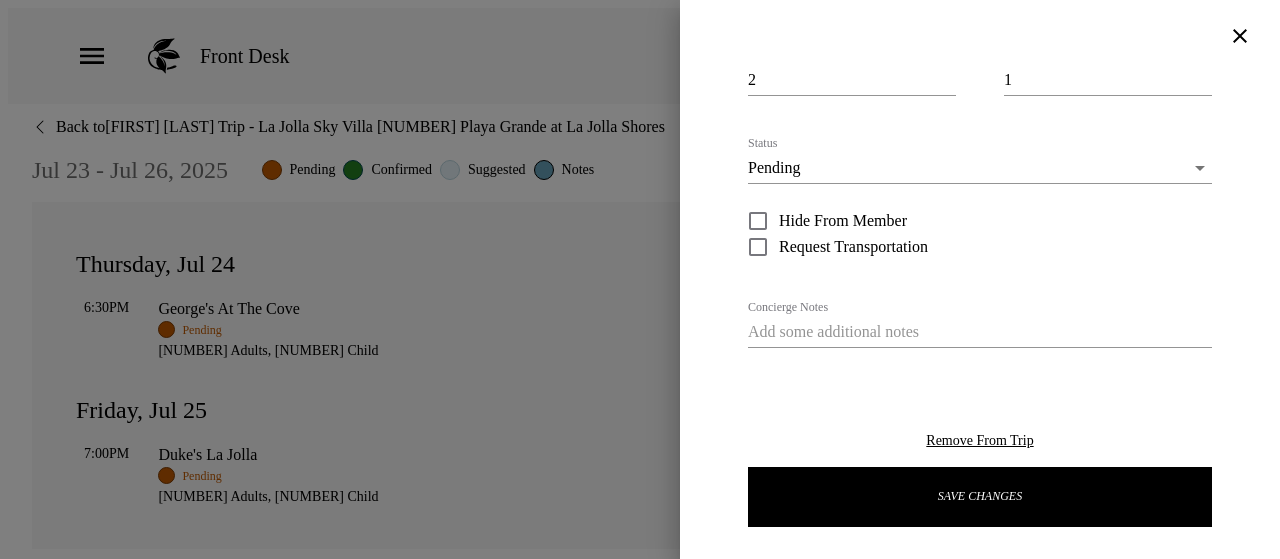 click on "Sushi Ota Start Date & Time [DATE] [TIME] to End Date & Time [DATE] [TIME] Number of Adults (18+) [NUMBER] Number of Children [NUMBER] Status Pending Pending Hide From Member Request Transportation Concierge Notes x Cost ​ x Address ​ [NUMBER] [STREET], [CITY], [STATE], [POSTAL_CODE] x Phone Number ​ +[COUNTRY_CODE] [PHONE] Email ​ [EMAIL] Website ​ [URL] Cancellation Policy ​ Recommended Attire ​ Age Range ​ Remove From Trip Save Changes" at bounding box center [640, 287] 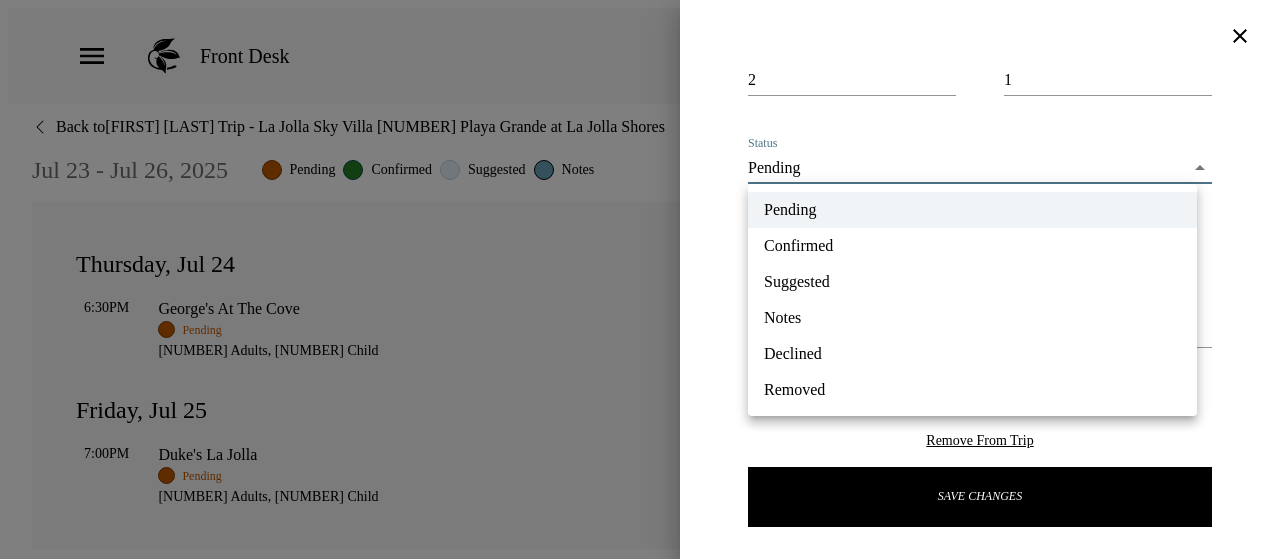 click on "Confirmed" at bounding box center [972, 246] 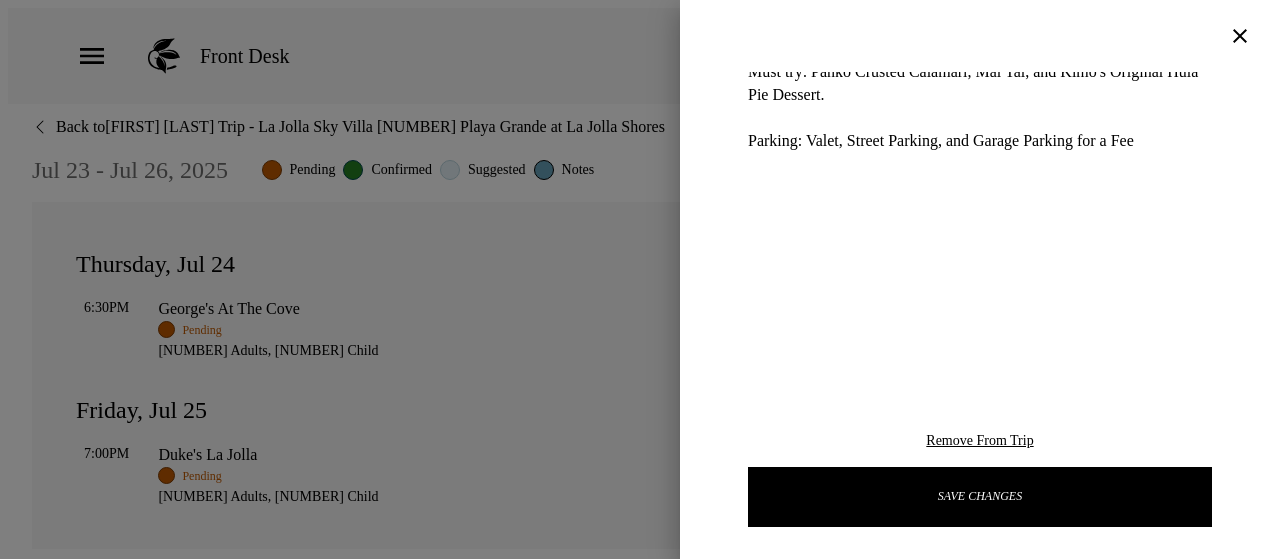 scroll, scrollTop: 498, scrollLeft: 0, axis: vertical 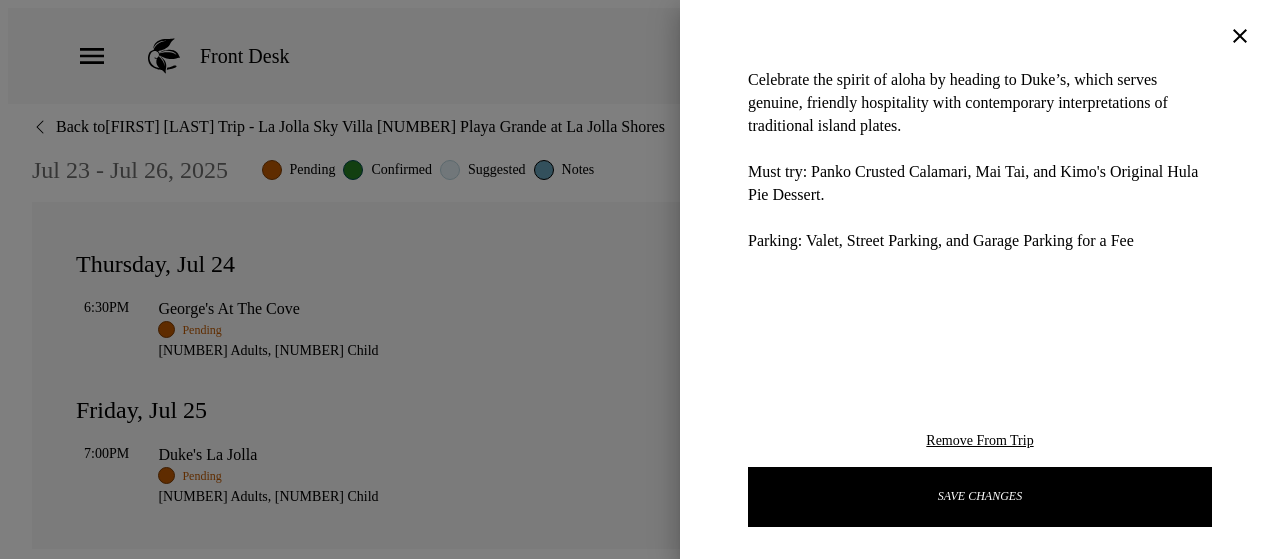 click on "George's At The Cove Start Date & Time [DATE] [TIME] to End Date & Time [DATE] [TIME] Number of Adults (18+) [NUMBER] Number of Children [NUMBER] Status Confirmed Confirmed Hide From Member Request Transportation Concierge Notes x Cost ​ x Address ​ [NUMBER] Prospect Street, San Diego, [STATE], [ZIP] x Phone Number ​ [PHONE] Email ​ Website ​ https://www.georgesatthecove.com/ Cancellation Policy ​ Recommended Attire ​ Age Range ​ Remove From Trip Save Changes" at bounding box center [980, 219] 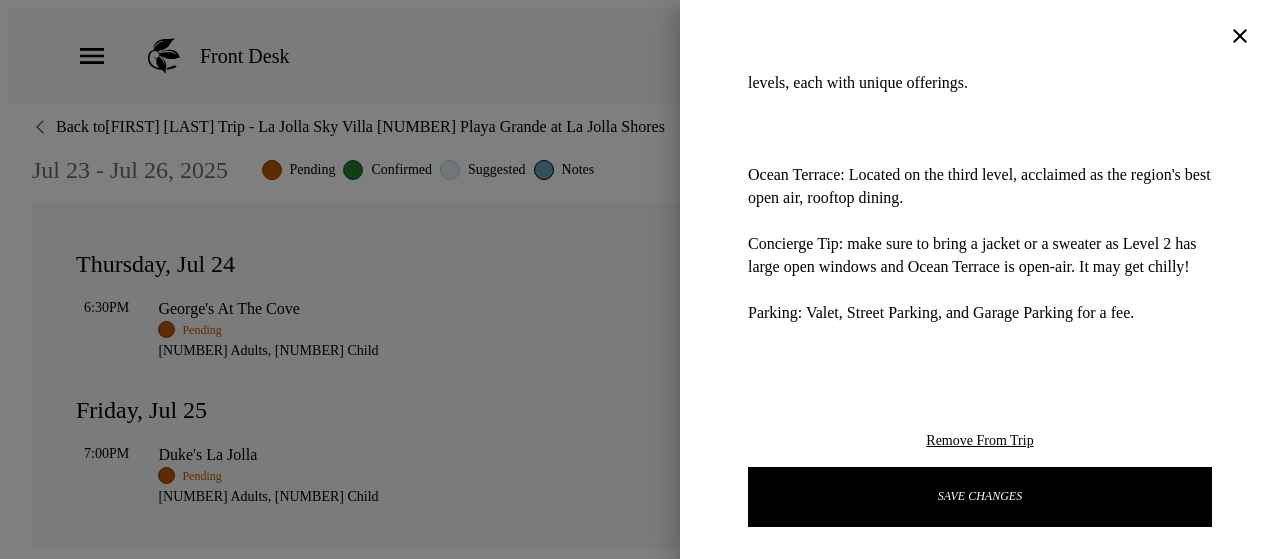 scroll, scrollTop: 449, scrollLeft: 0, axis: vertical 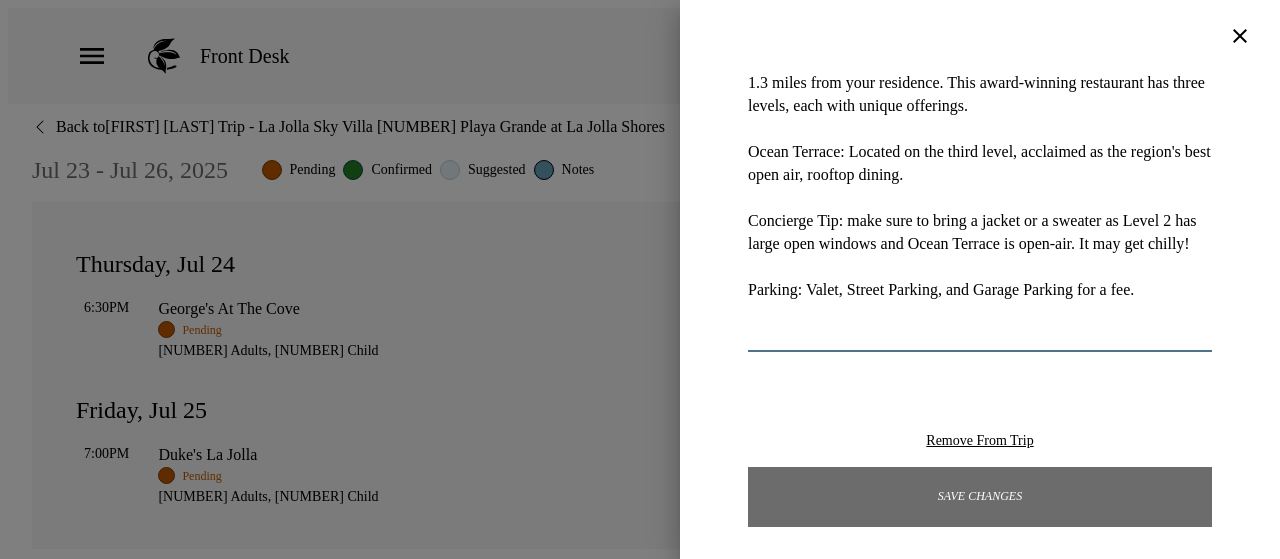 type on "1.3 miles from your residence. This award-winning restaurant has three levels, each with unique offerings.
Ocean Terrace: Located on the third level, acclaimed as the region's best open air, rooftop dining.
Concierge Tip: make sure to bring a jacket or a sweater as Level 2 has large open windows and Ocean Terrace is open-air. It may get chilly!
Parking: Valet, Street Parking, and Garage Parking for a fee." 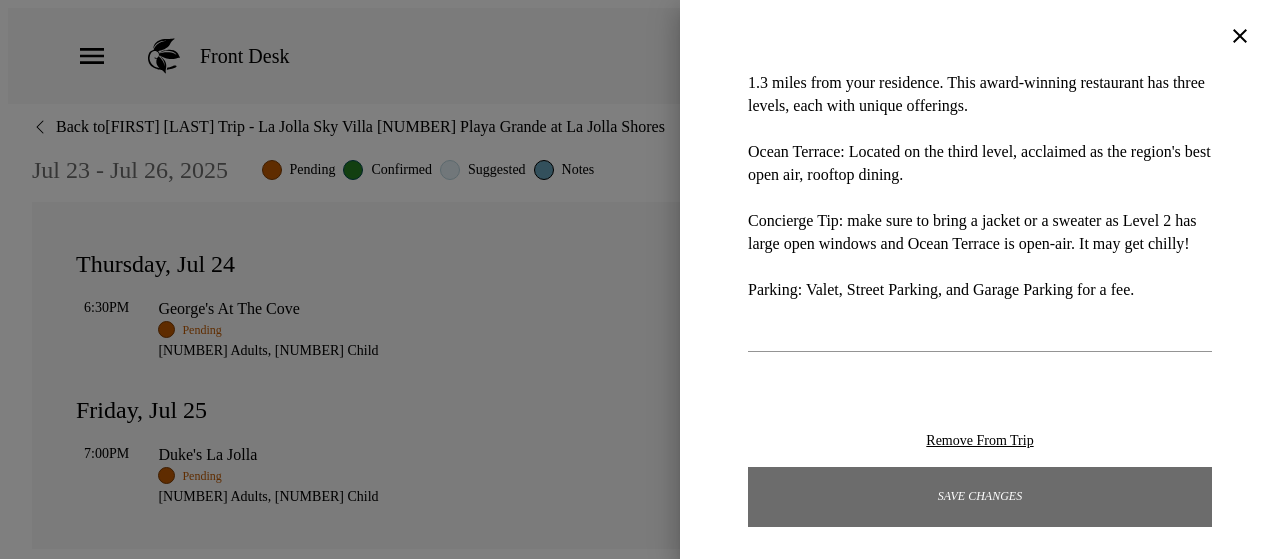 drag, startPoint x: 1108, startPoint y: 481, endPoint x: 1170, endPoint y: 491, distance: 62.801273 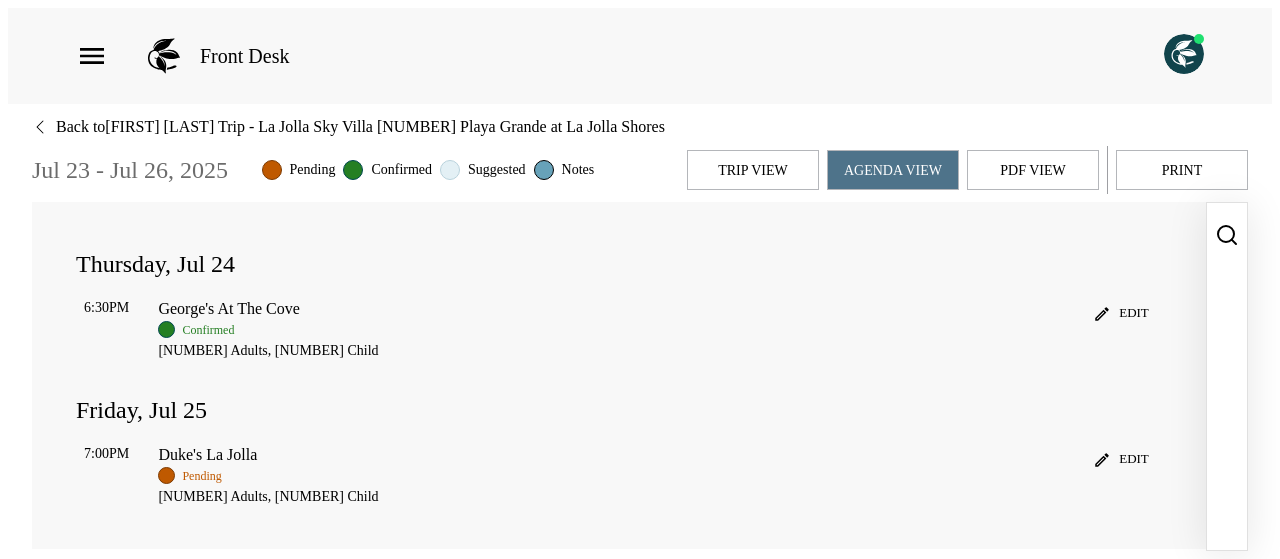 scroll, scrollTop: 0, scrollLeft: 0, axis: both 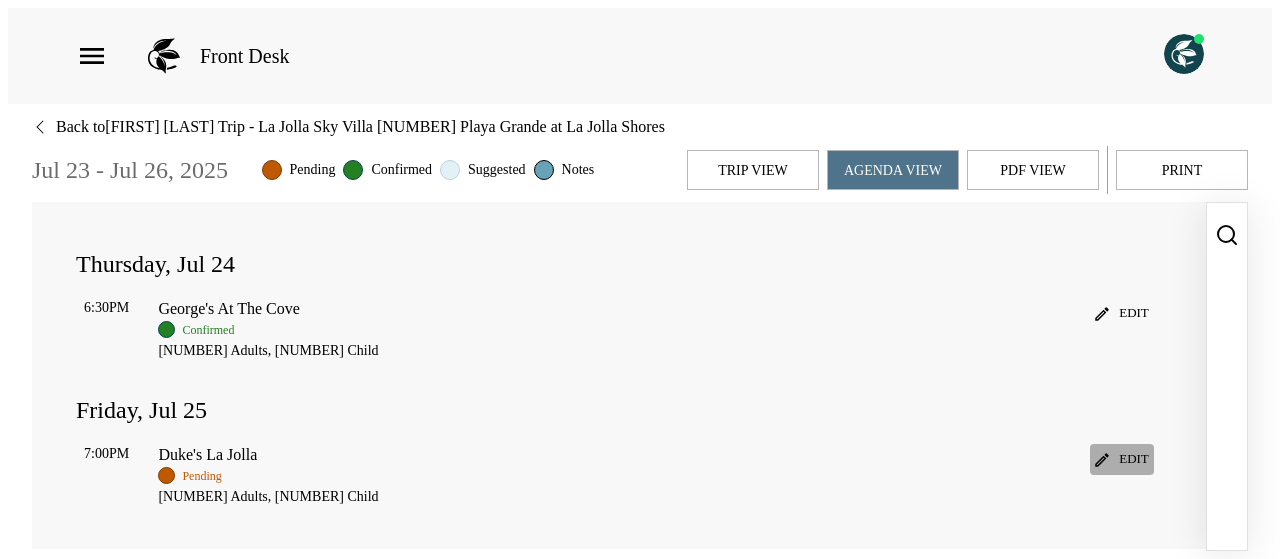 click on "Edit" at bounding box center (1122, 313) 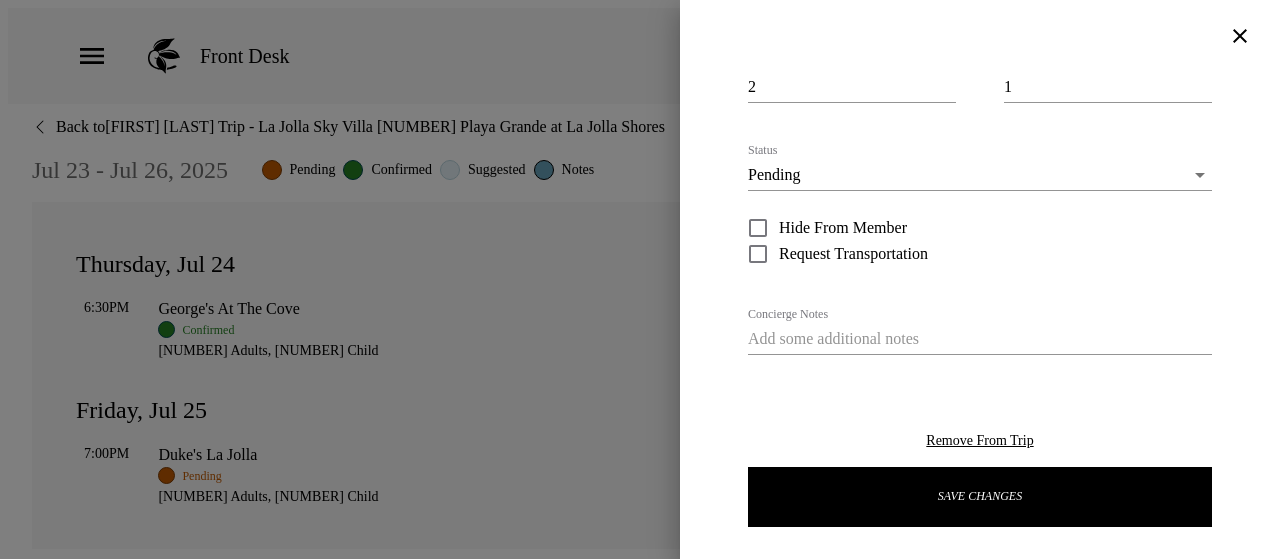 scroll, scrollTop: 200, scrollLeft: 0, axis: vertical 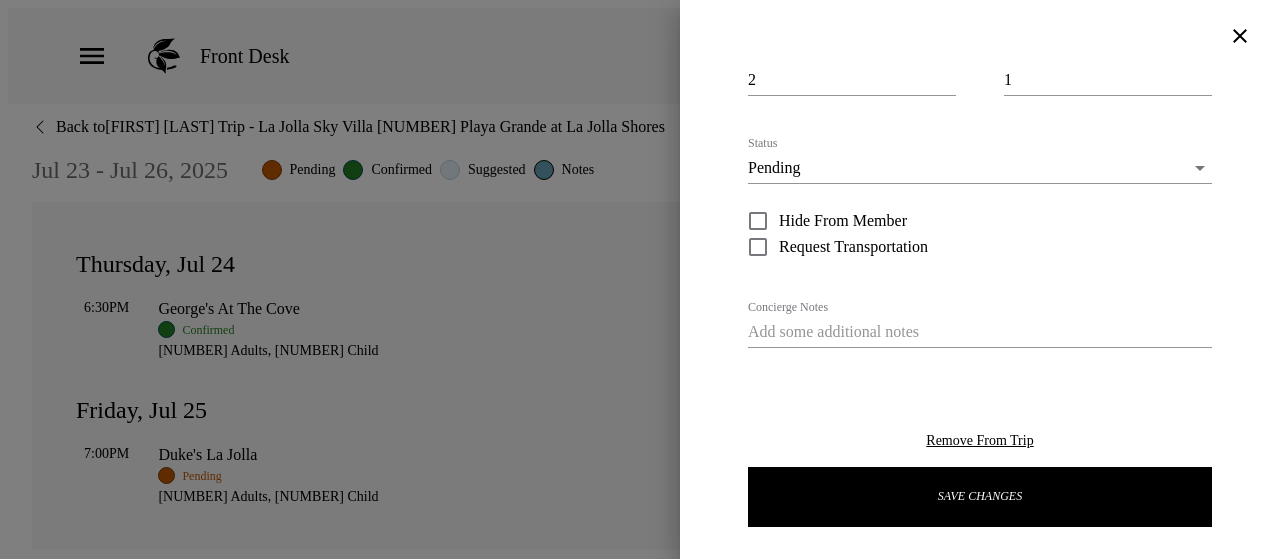 click on "Front Desk Back to [FIRST] [LAST] Reservation - [LOCATION] Sky Villa [DATE_RANGE] Pending Confirmed Suggested Notes Trip View Agenda View PDF View Print Thursday, Jul 24 6:30PM [RESTAURANT] Confirmed 2 Adults, 1 Child Edit Friday, Jul 25 7:00PM [RESTAURANT] Pending 2 Adults, 1 Child Edit [RESTAURANT] Start Date & Time 07/25/2025 07:00 PM to End Date & Time 07/25/2025 08:00 PM Number of Adults (18+) 2 Number of Children 1 Status Pending Pending Hide From Member Request Transportation Concierge Notes x Cost ​ x Address ​ [NUMBER] [STREET], [CITY], [STATE], [POSTAL_CODE] x Phone Number ​ +1 [PHONE] Email ​ Website ​ http://www.dukeslajolla.com/ Cancellation Policy ​ Recommended Attire ​ Age Range ​ Remove From Trip Save Changes" at bounding box center (640, 287) 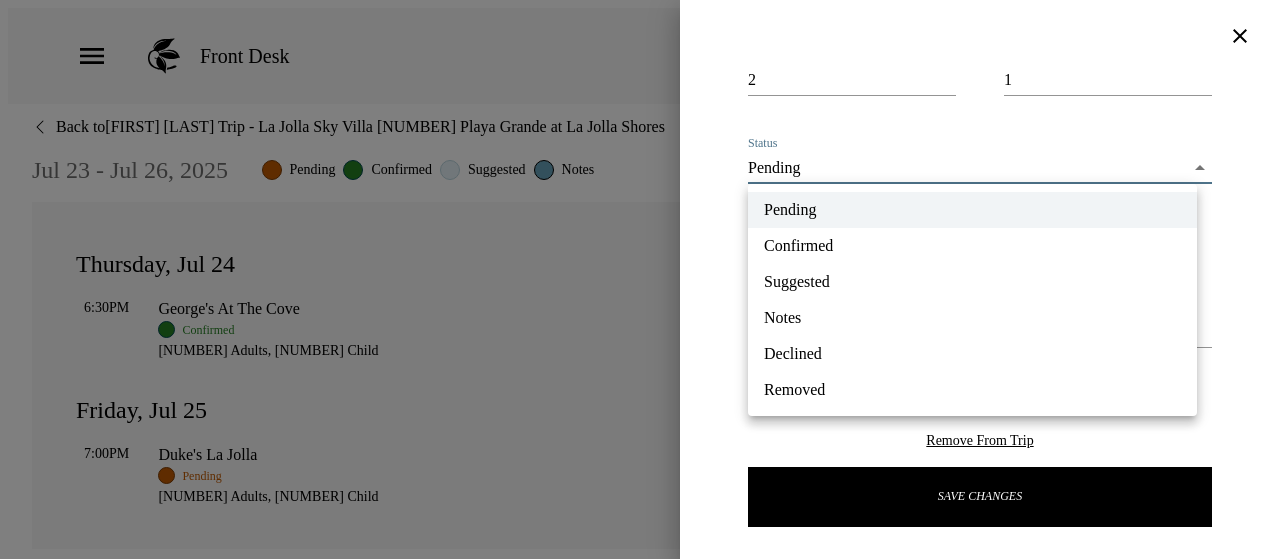 click on "Confirmed" at bounding box center (972, 246) 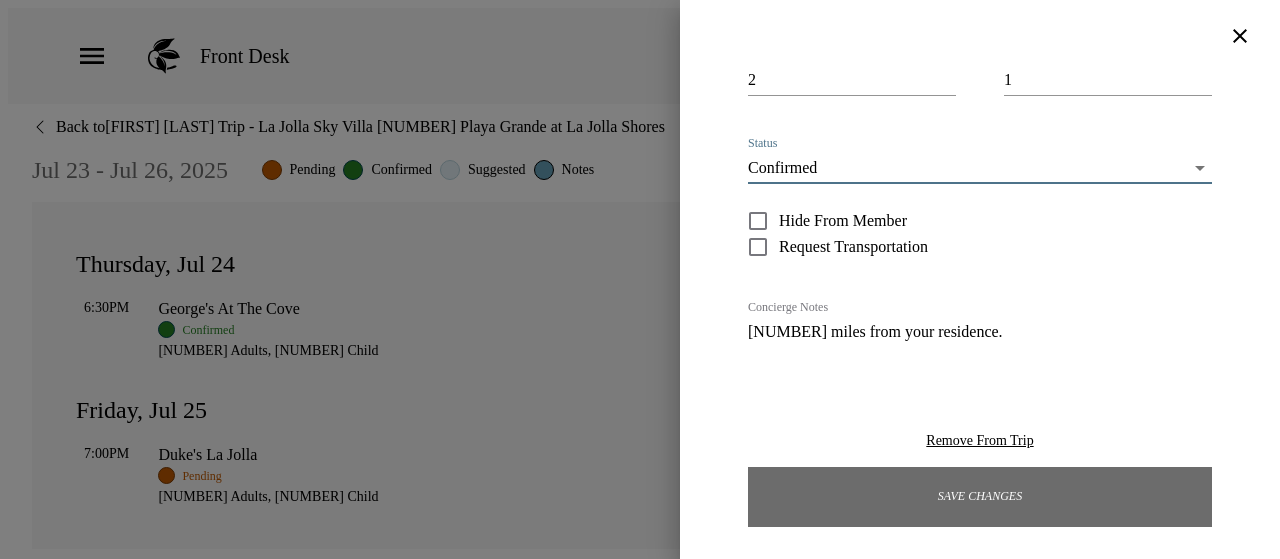 click on "Save Changes" at bounding box center (980, 497) 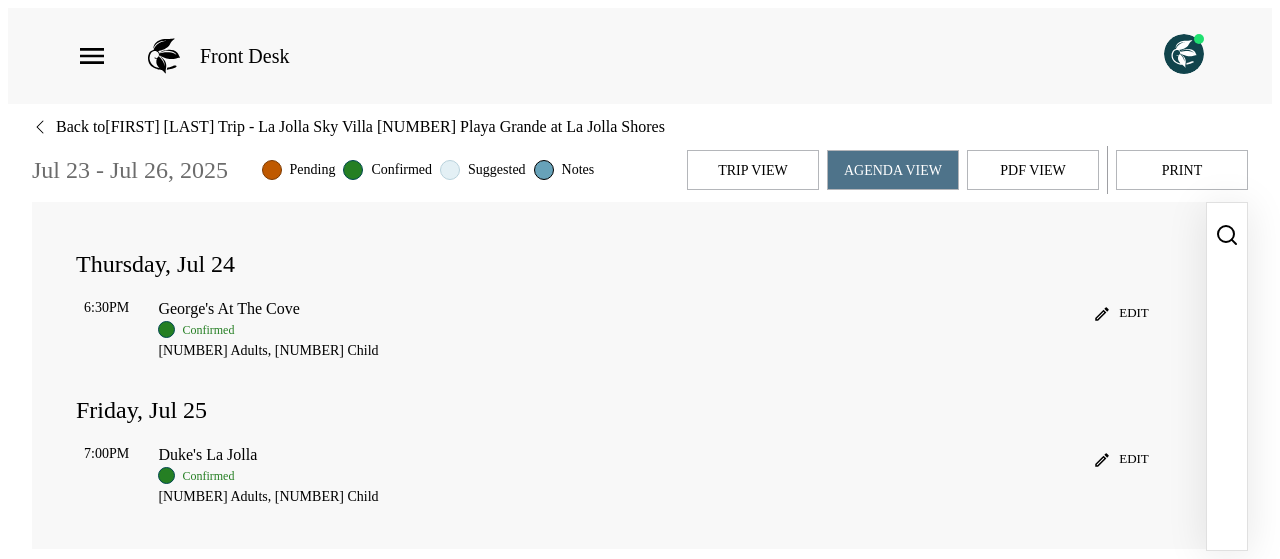 scroll, scrollTop: 0, scrollLeft: 0, axis: both 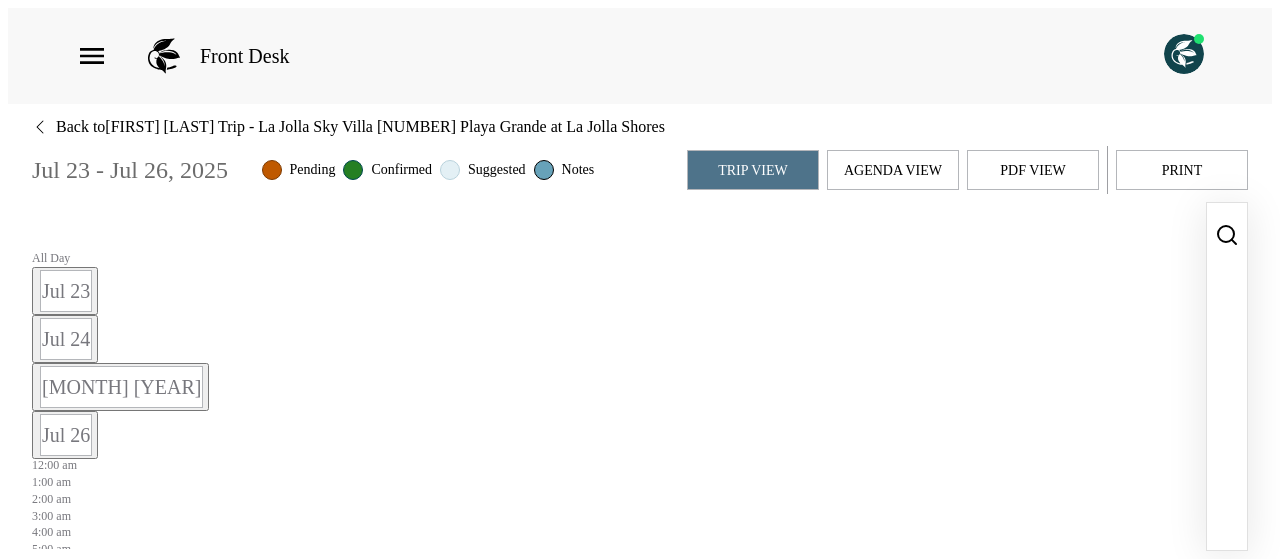 click on "Jul 23" at bounding box center [66, 291] 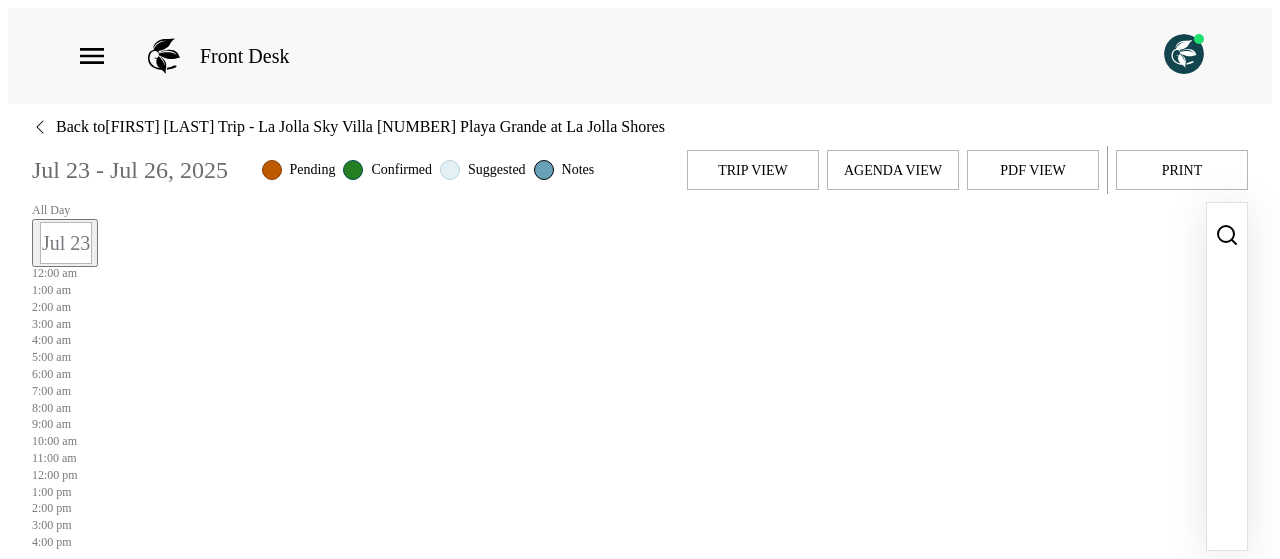 scroll, scrollTop: 0, scrollLeft: 0, axis: both 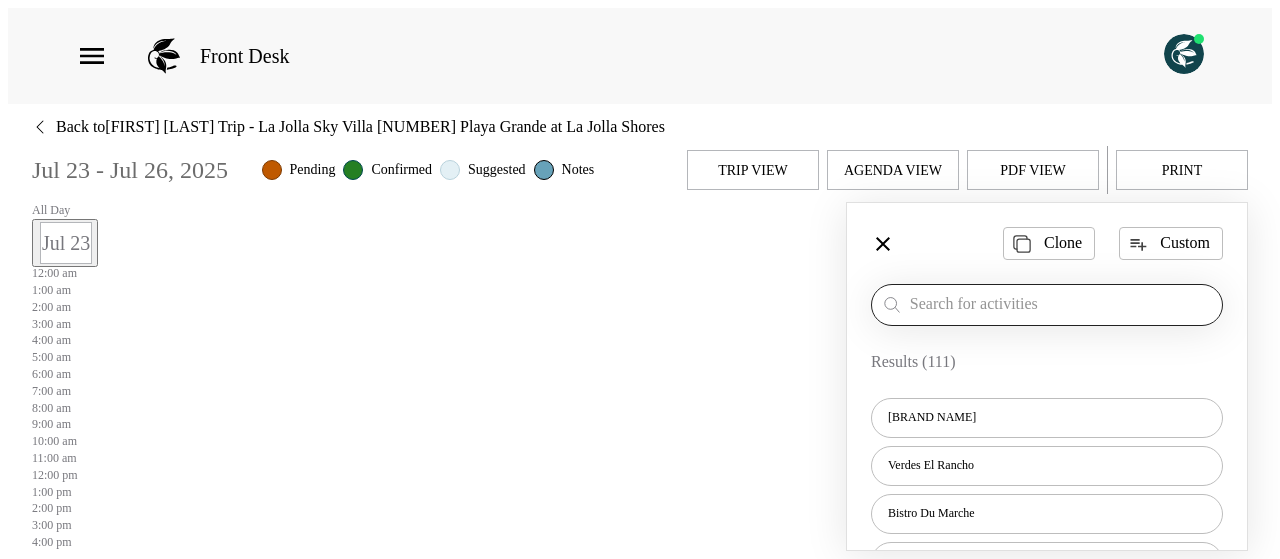 click at bounding box center [1062, 304] 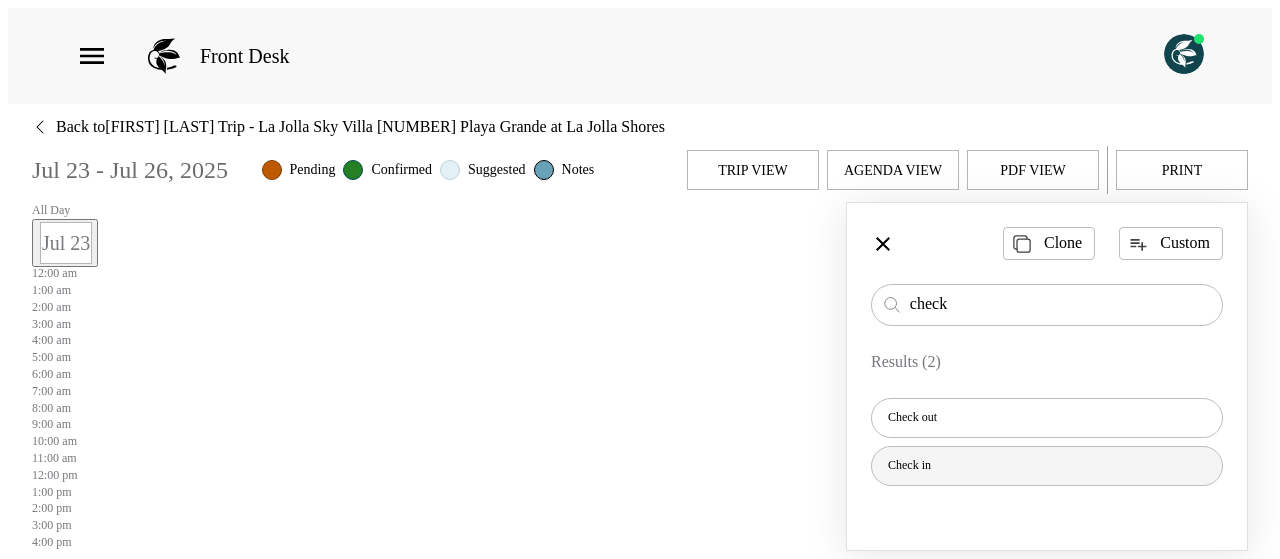 type on "check" 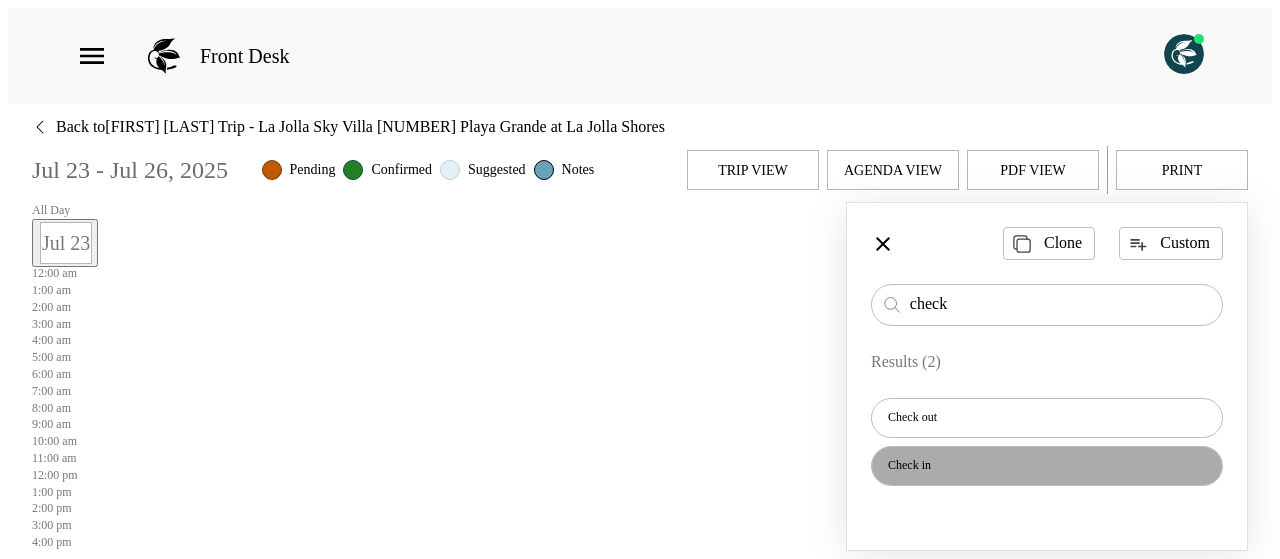 click on "Check in" at bounding box center [1047, 418] 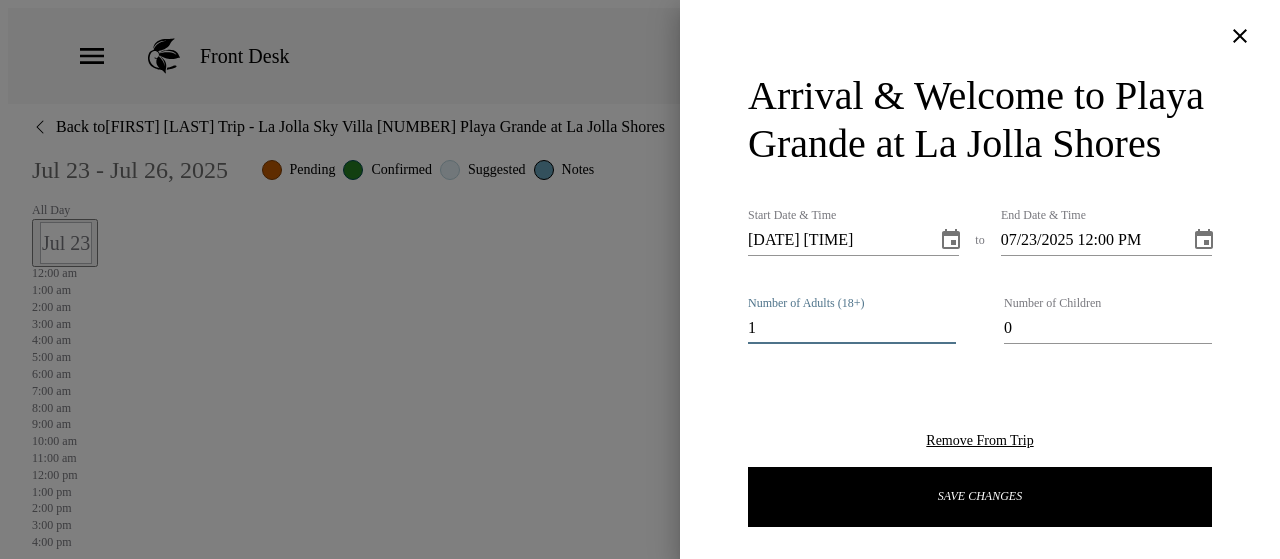 click on "1" at bounding box center (852, 328) 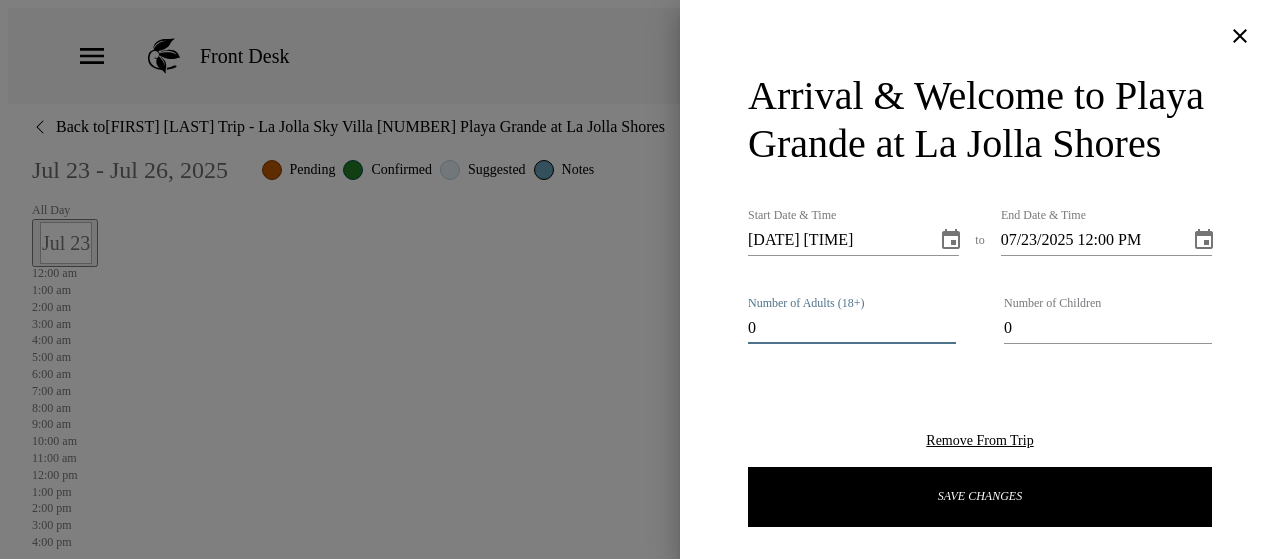 type on "0" 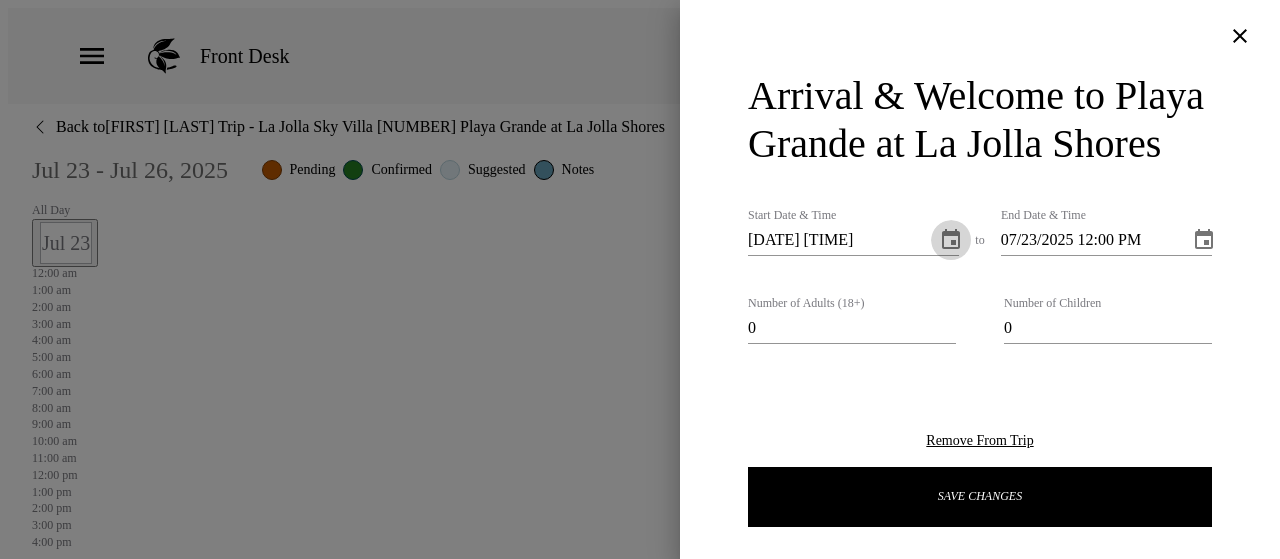 click at bounding box center (951, 240) 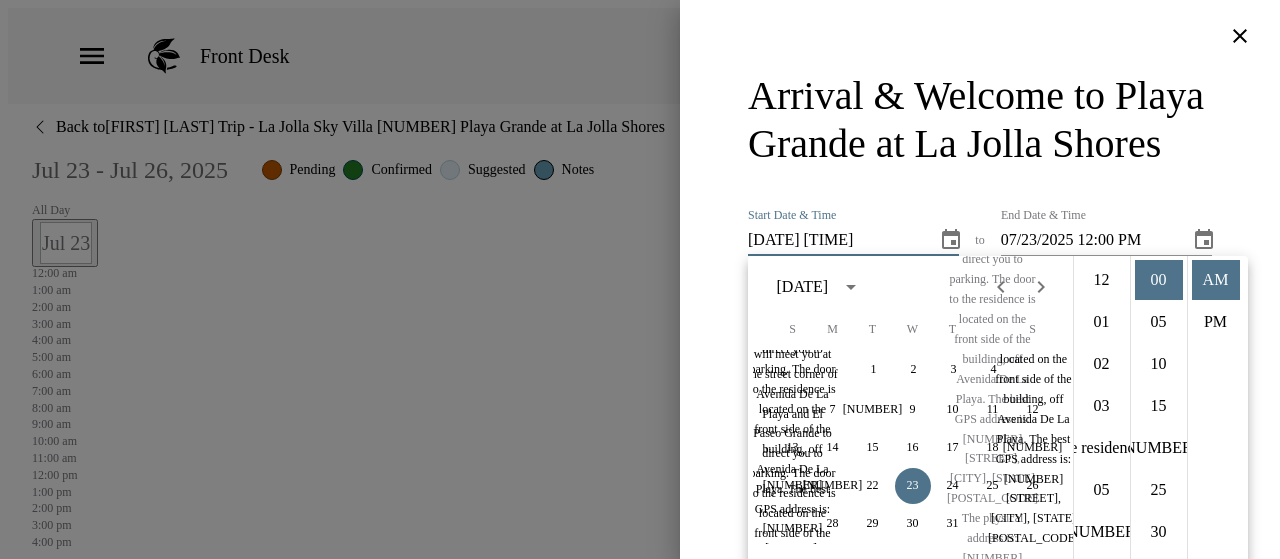 scroll, scrollTop: 0, scrollLeft: 0, axis: both 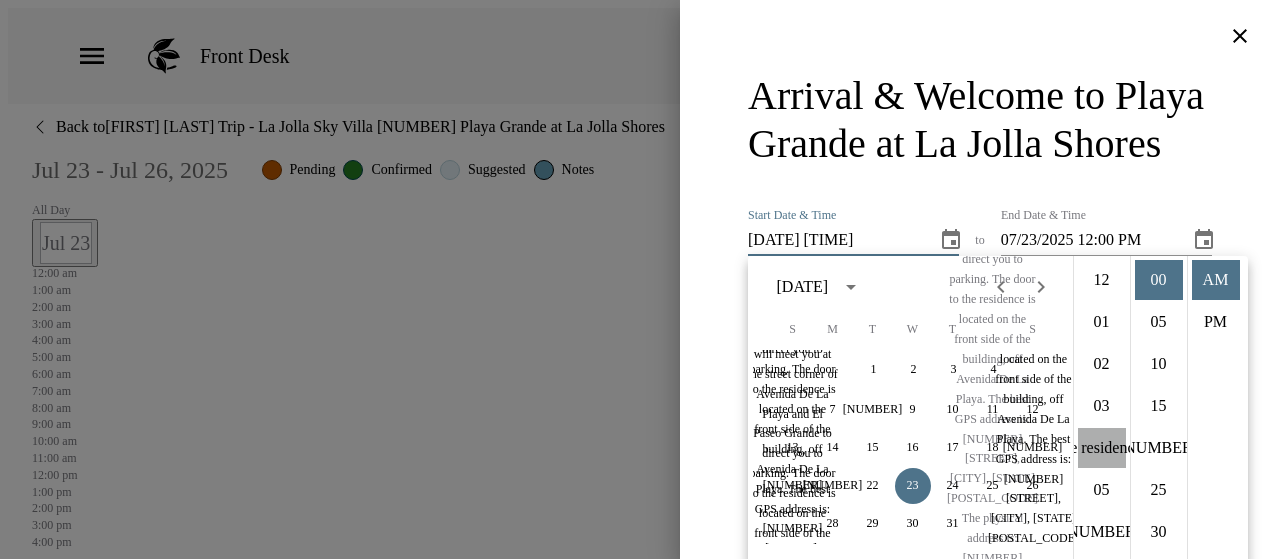 click on "Welcome to Playa Grande at La Jolla Shores!
Check-in time is at 4:00pm.
[FIRST] [LAST] will be onsite to greet you and give you an orientation of your residence. Please call him 10-15 minutes prior to your arrival at the number below. He will meet you at the street corner of Avenida De La Playa and El Paseo Grande to direct you to parking.
The door to the residence is located on the front side of the building, off Avenida De La Playa.
The best GPS address is: [NUMBER] [STREET], [CITY], [STATE] [POSTAL_CODE]
The physical address is: [NUMBER] [STREET], [CITY], [STATE] [POSTAL_CODE]
{Sky Villa} is located on the {2nd / 3rd} Floor
Operations Manager: [FIRST] [LAST]
Phone Number: [PHONE]" at bounding box center (1102, 448) 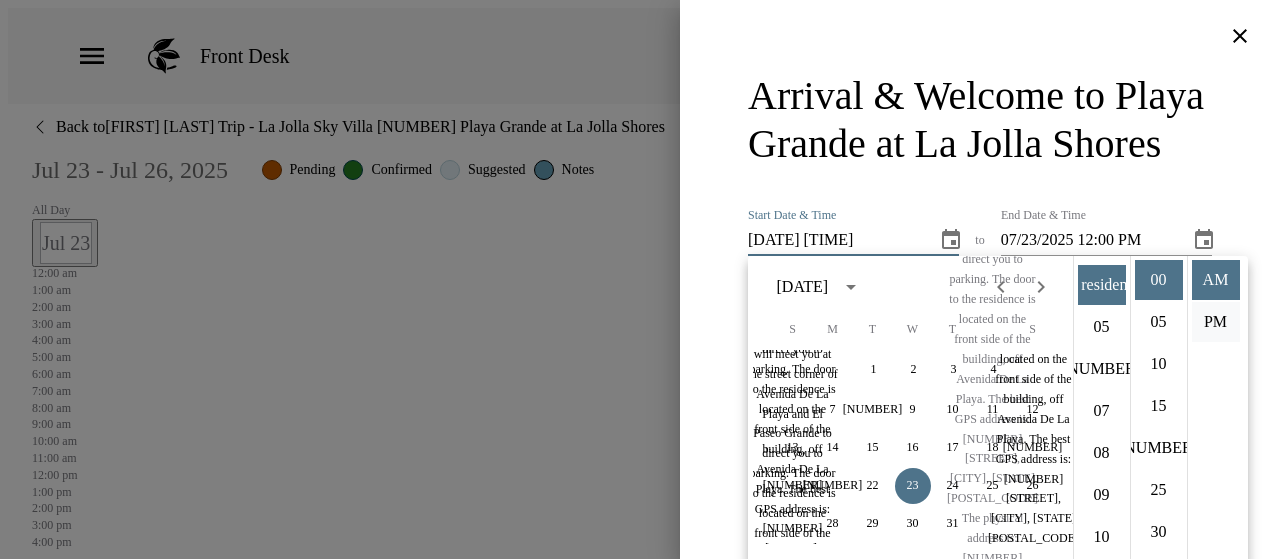 scroll, scrollTop: 168, scrollLeft: 0, axis: vertical 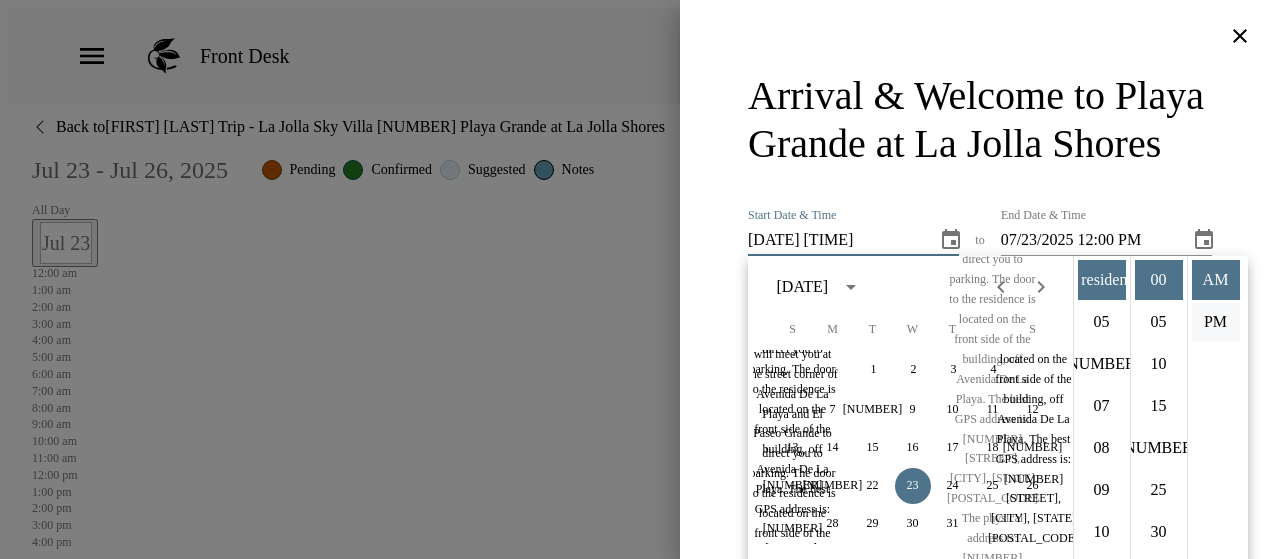 click on "PM" at bounding box center [1216, 322] 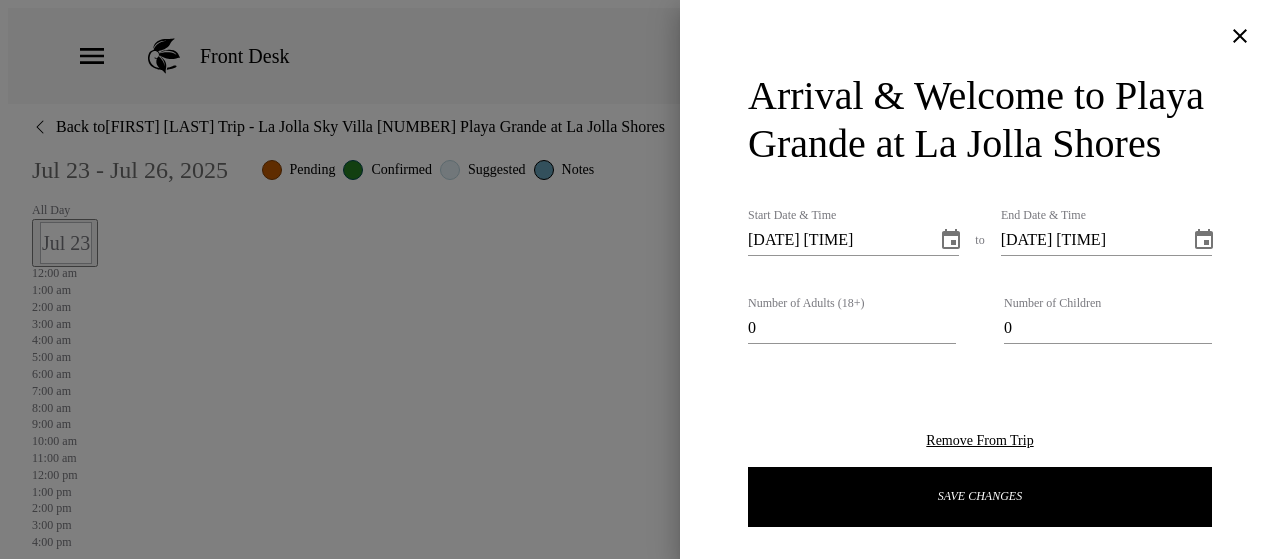 scroll, scrollTop: 42, scrollLeft: 0, axis: vertical 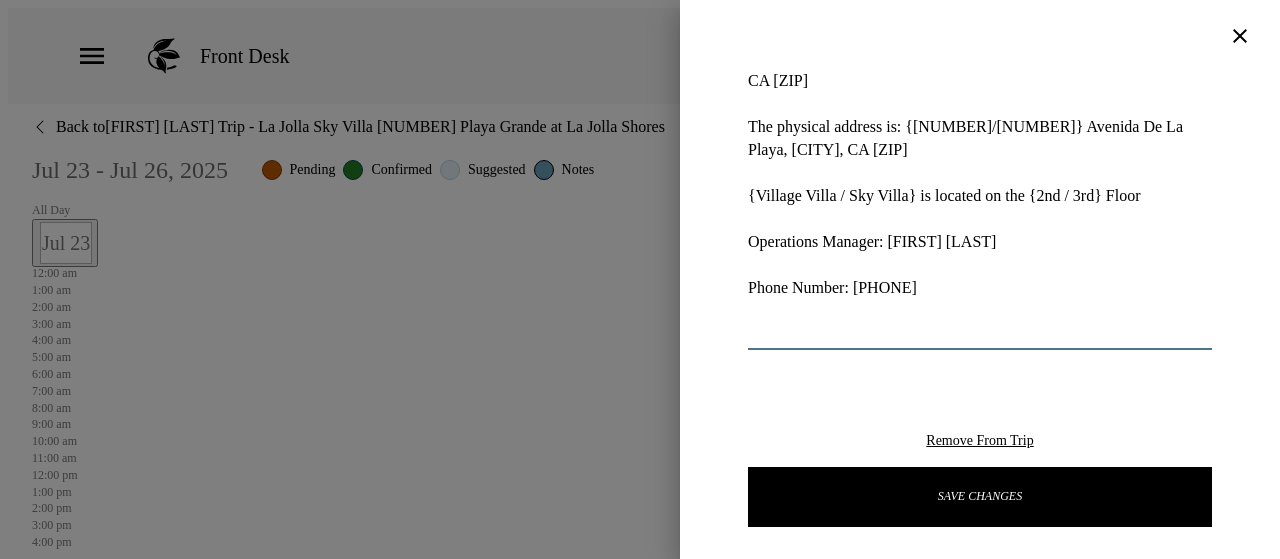 click on "Welcome to Playa Grande at La Jolla Shores!
Check-in time is at 4:00pm.
[FIRST] [LAST] will be onsite to greet you and give you an orientation of your residence. Please call him 10-15 minutes prior to your arrival at the number below. He will meet you at the street corner of Avenida De La Playa and El Paseo Grande to direct you to parking.
The door to the residence is located on the front side of the building, off Avenida De La Playa.
The best GPS address is: [NUMBER] Avenida De La Playa, [CITY], CA [ZIP]
The physical address is: {[NUMBER]/[NUMBER]} Avenida De La Playa, [CITY], CA [ZIP]
{Village Villa / Sky Villa} is located on the {2nd / 3rd} Floor
Operations Manager: [FIRST] [LAST]
Phone Number: [PHONE]" at bounding box center (980, 57) 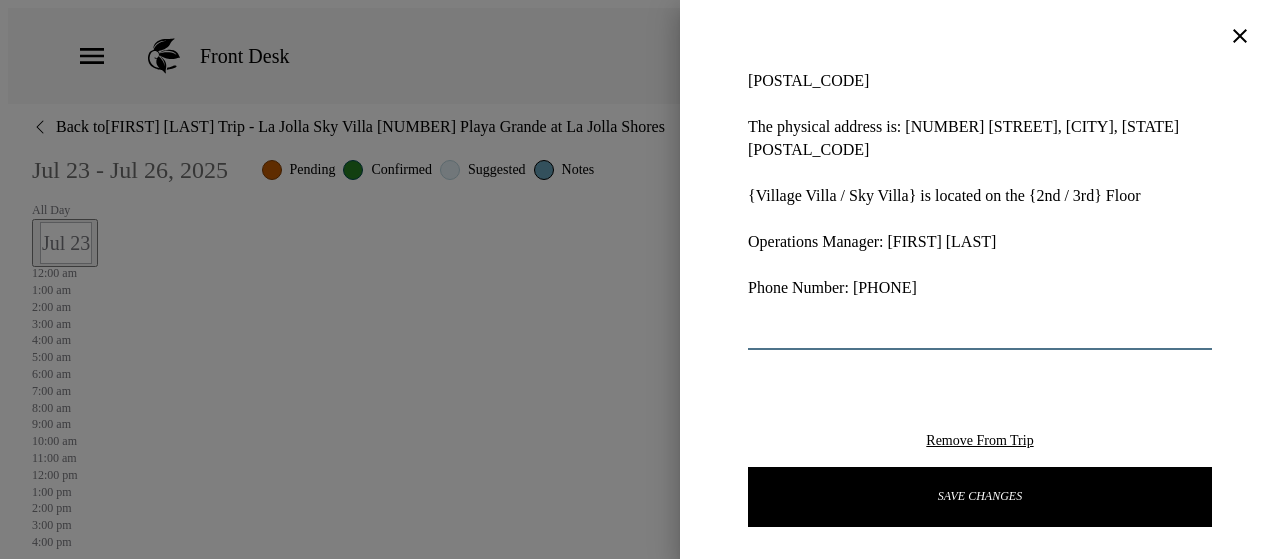 click on "Welcome to Playa Grande at La Jolla Shores!
Check-in time is at 4:00pm.
[FIRST] [LAST] will be onsite to greet you and give you an orientation of your residence. Please call him 10-15 minutes prior to your arrival at the number below. He will meet you at the street corner of Avenida De La Playa and El Paseo Grande to direct you to parking.
The door to the residence is located on the front side of the building, off Avenida De La Playa.
The best GPS address is: [NUMBER] [STREET], [CITY], [STATE] [POSTAL_CODE]
The physical address is: [NUMBER] [STREET], [CITY], [STATE] [POSTAL_CODE]
{Village Villa / Sky Villa} is located on the {2nd / 3rd} Floor
Operations Manager: [FIRST] [LAST]
Phone Number: [PHONE]" at bounding box center [980, 57] 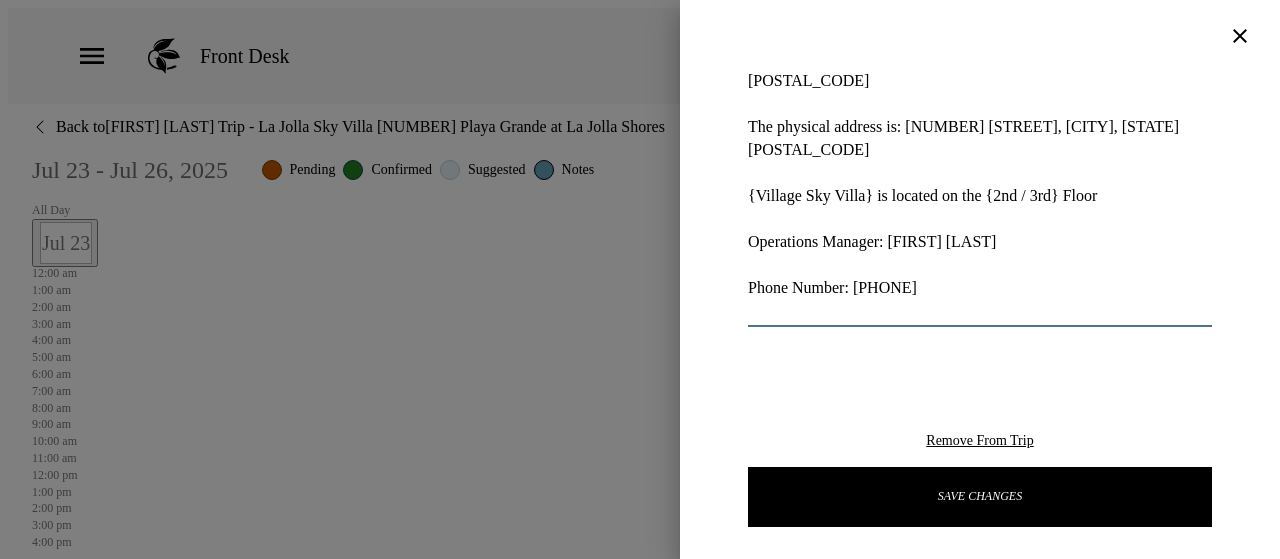 scroll, scrollTop: 775, scrollLeft: 0, axis: vertical 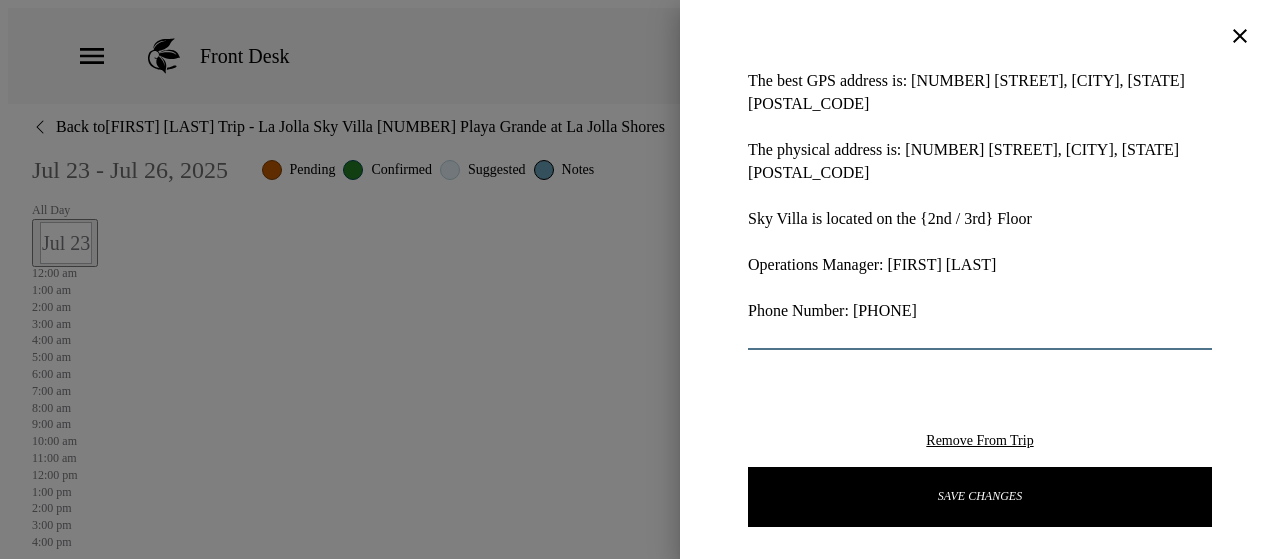 drag, startPoint x: 961, startPoint y: 237, endPoint x: 966, endPoint y: 247, distance: 11.18034 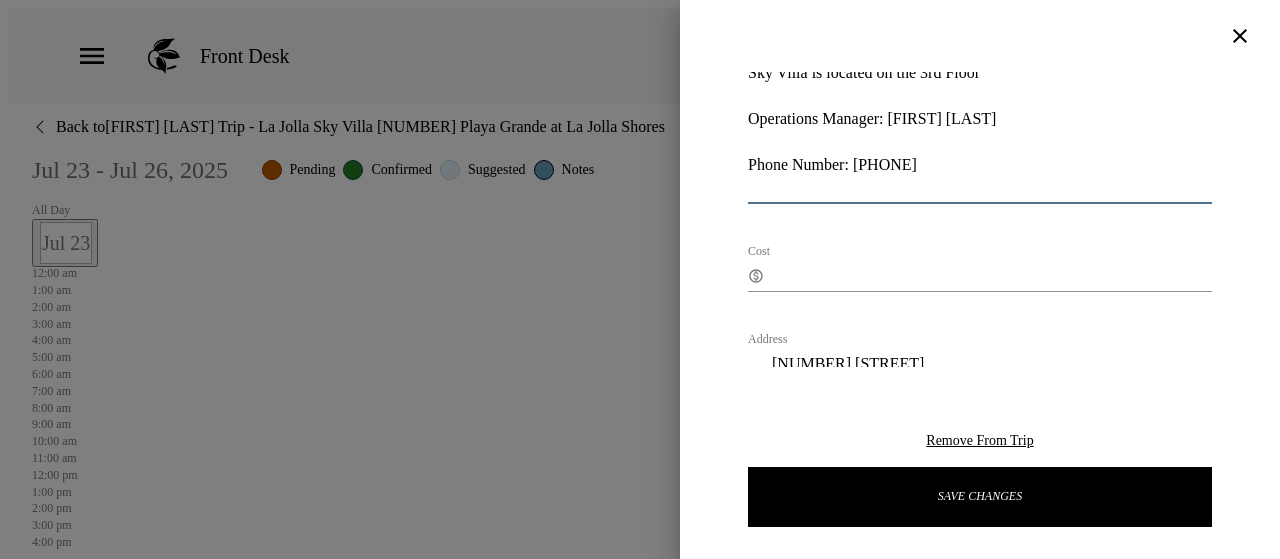 scroll, scrollTop: 1075, scrollLeft: 0, axis: vertical 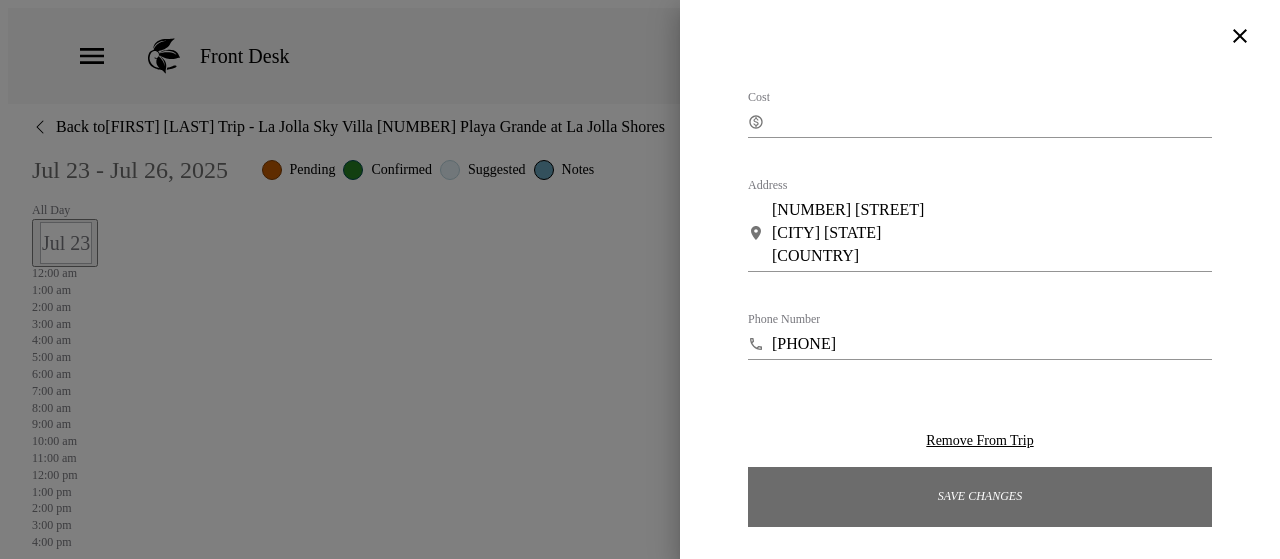 type on "Welcome to Playa Grande at La Jolla Shores!
Check-in time is at 4:00pm.
[FIRST] [LAST] will be onsite to greet you and give you an orientation of your residence. Please call him 10-15 minutes prior to your arrival at the number below. He will meet you at the street corner of Avenida De La Playa and El Paseo Grande to direct you to parking.
The door to the residence is located on the front side of the building, off Avenida De La Playa.
The best GPS address is: [NUMBER] [STREET], [CITY], [STATE] [POSTAL_CODE]
The physical address is: [NUMBER] [STREET], [CITY], [STATE] [POSTAL_CODE]
Sky Villa is located on the 3rd Floor
Operations Manager: [FIRST] [LAST]
Phone Number: [PHONE]" 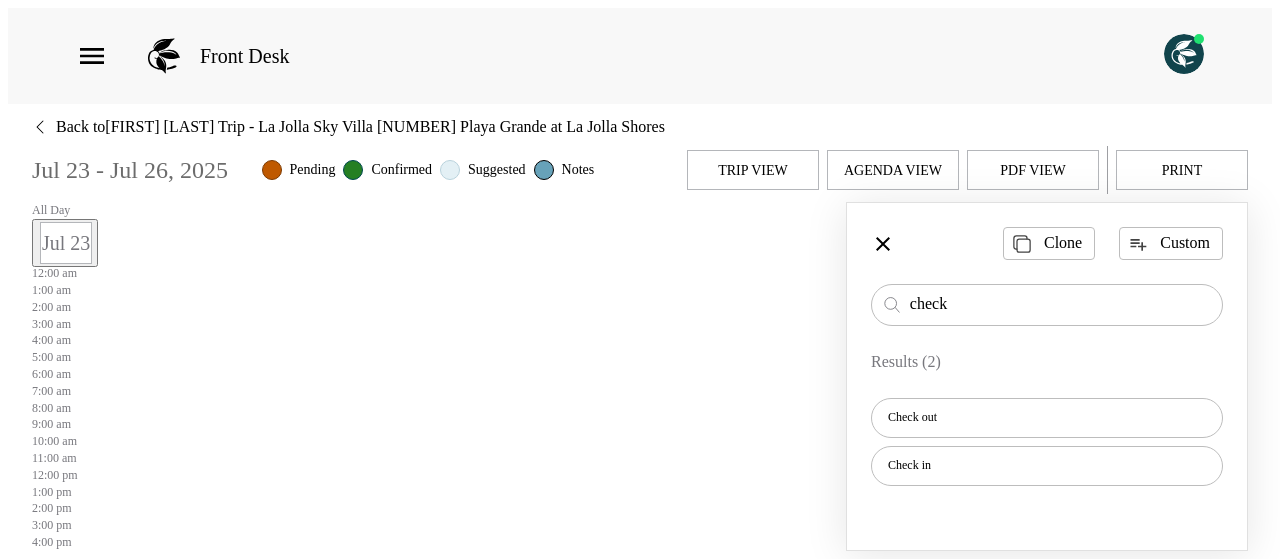 click on "Trip View" at bounding box center [753, 170] 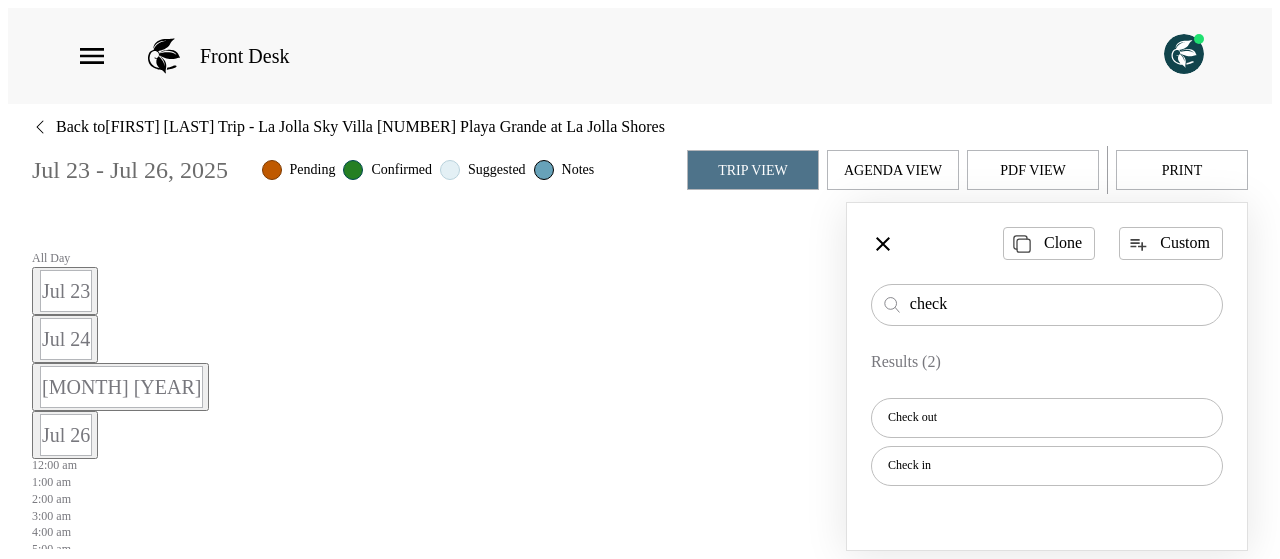 scroll, scrollTop: 960, scrollLeft: 0, axis: vertical 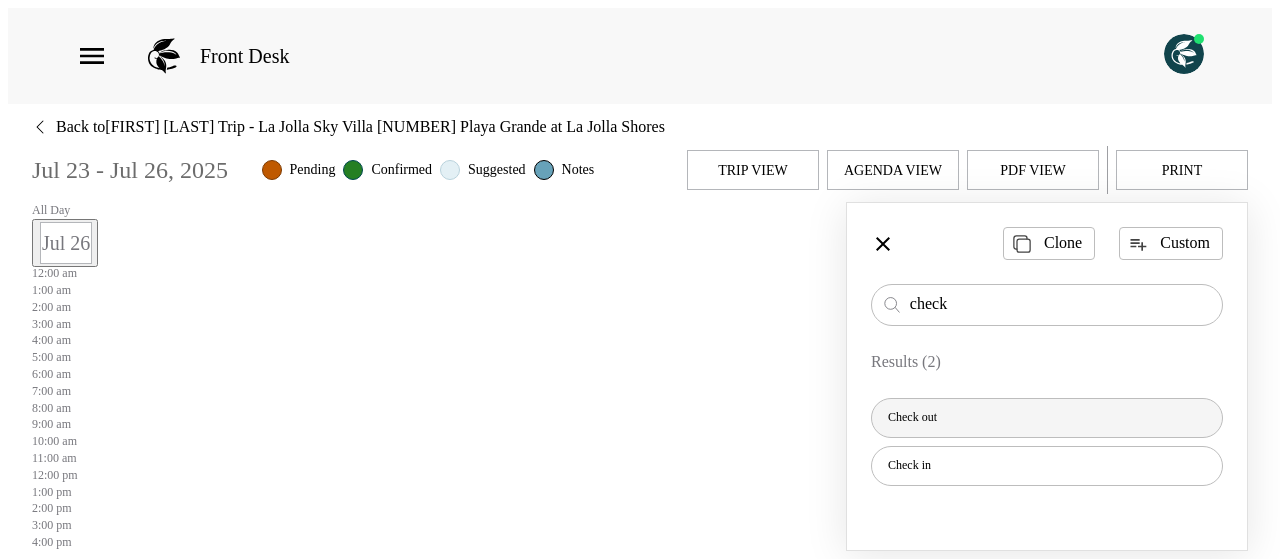 click on "Check out" at bounding box center (1047, 418) 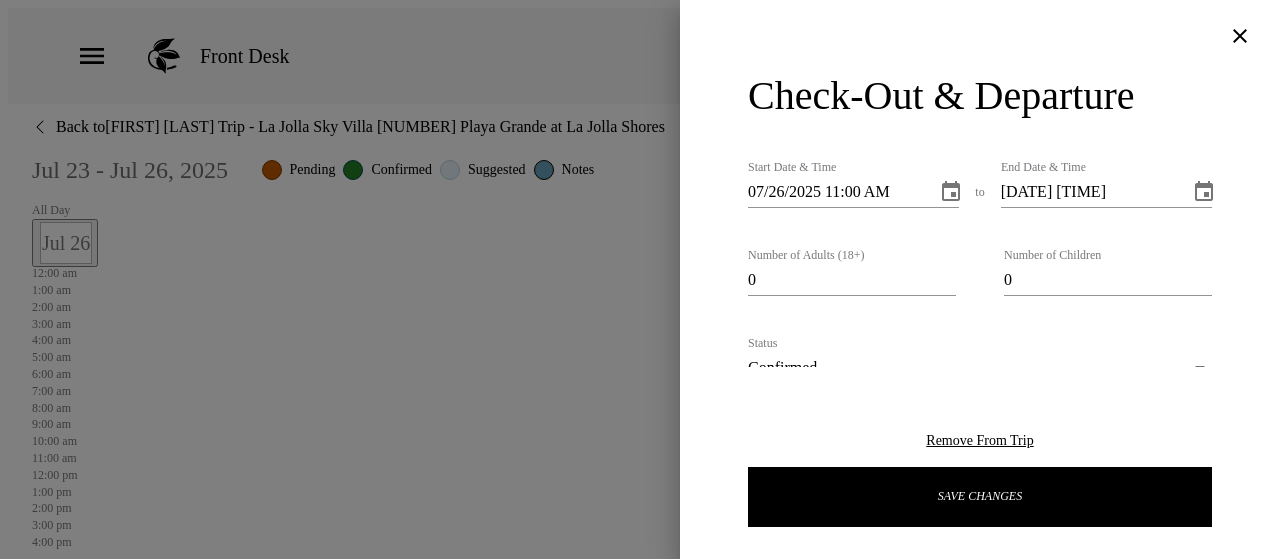 type on "0" 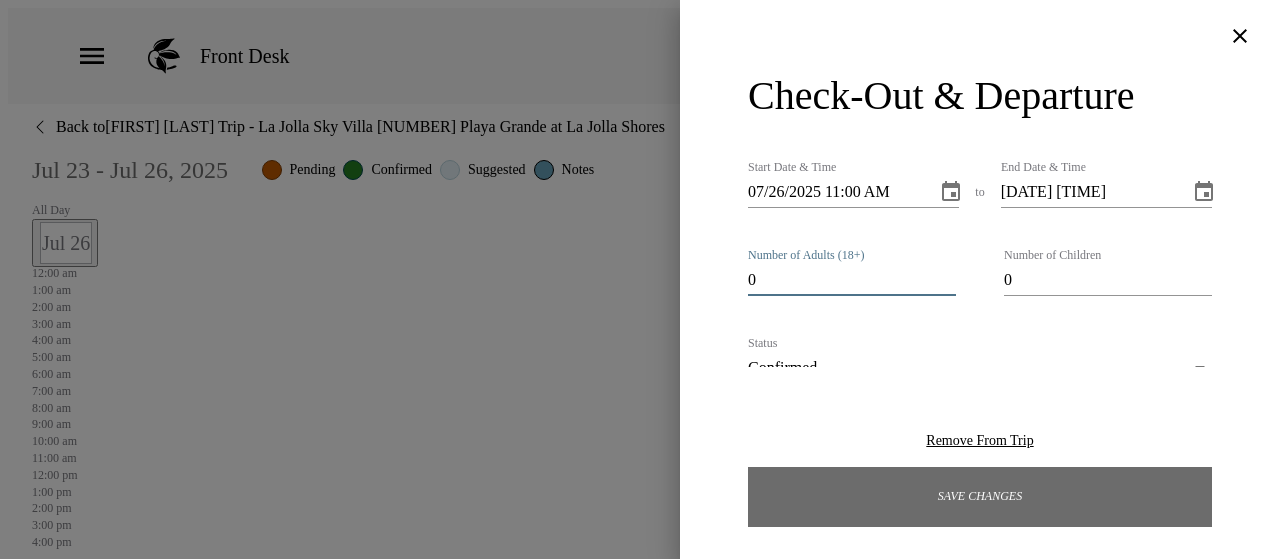 click on "Save Changes" at bounding box center [980, 497] 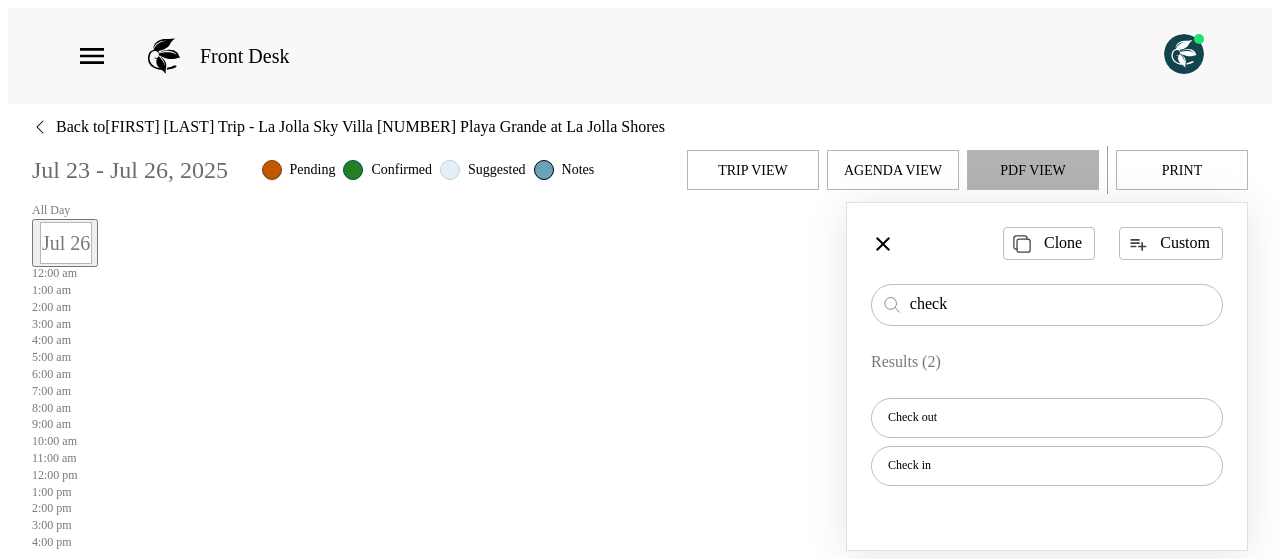 click on "PDF View" at bounding box center (1033, 170) 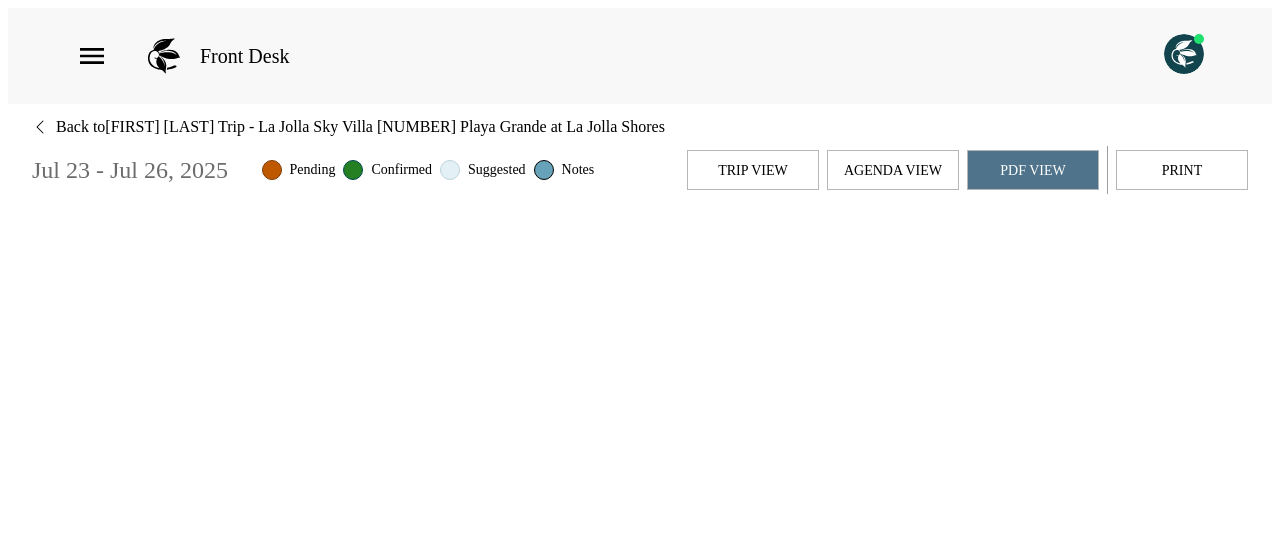 click on "Print" at bounding box center [1182, 170] 